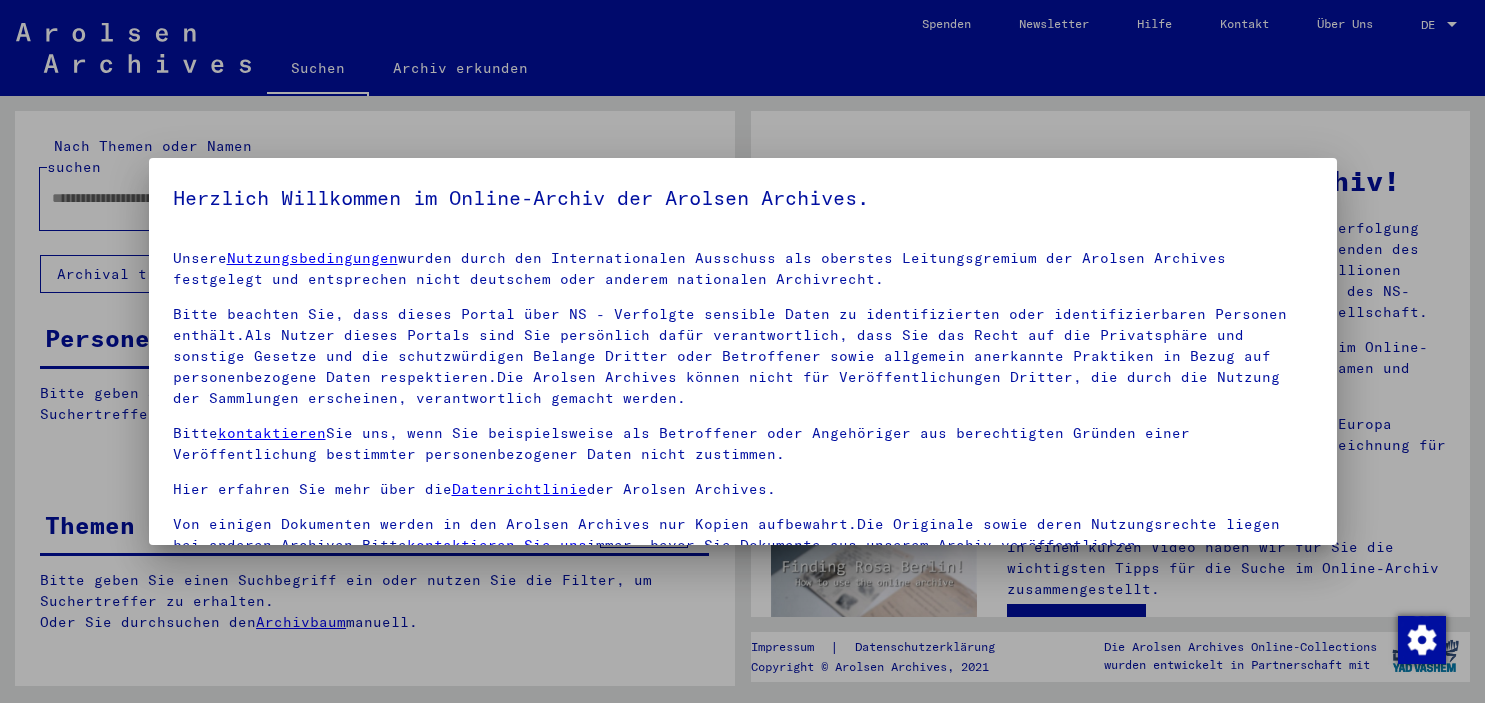 scroll, scrollTop: 0, scrollLeft: 0, axis: both 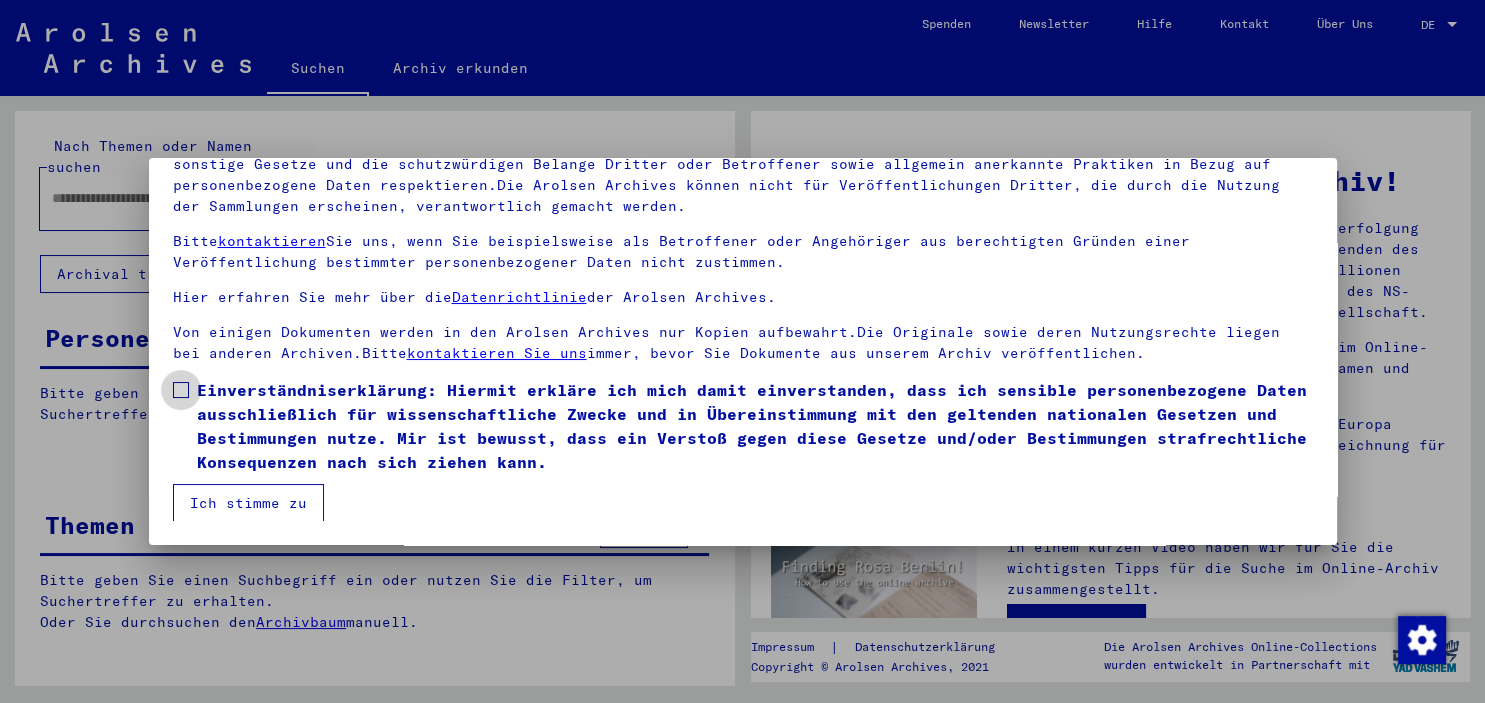 click on "Einverständniserklärung: Hiermit erkläre ich mich damit einverstanden, dass ich sensible personenbezogene Daten ausschließlich für wissenschaftliche Zwecke und in Übereinstimmung mit den geltenden nationalen Gesetzen und Bestimmungen nutze. Mir ist bewusst, dass ein Verstoß gegen diese Gesetze und/oder Bestimmungen strafrechtliche Konsequenzen nach sich ziehen kann." at bounding box center [743, 426] 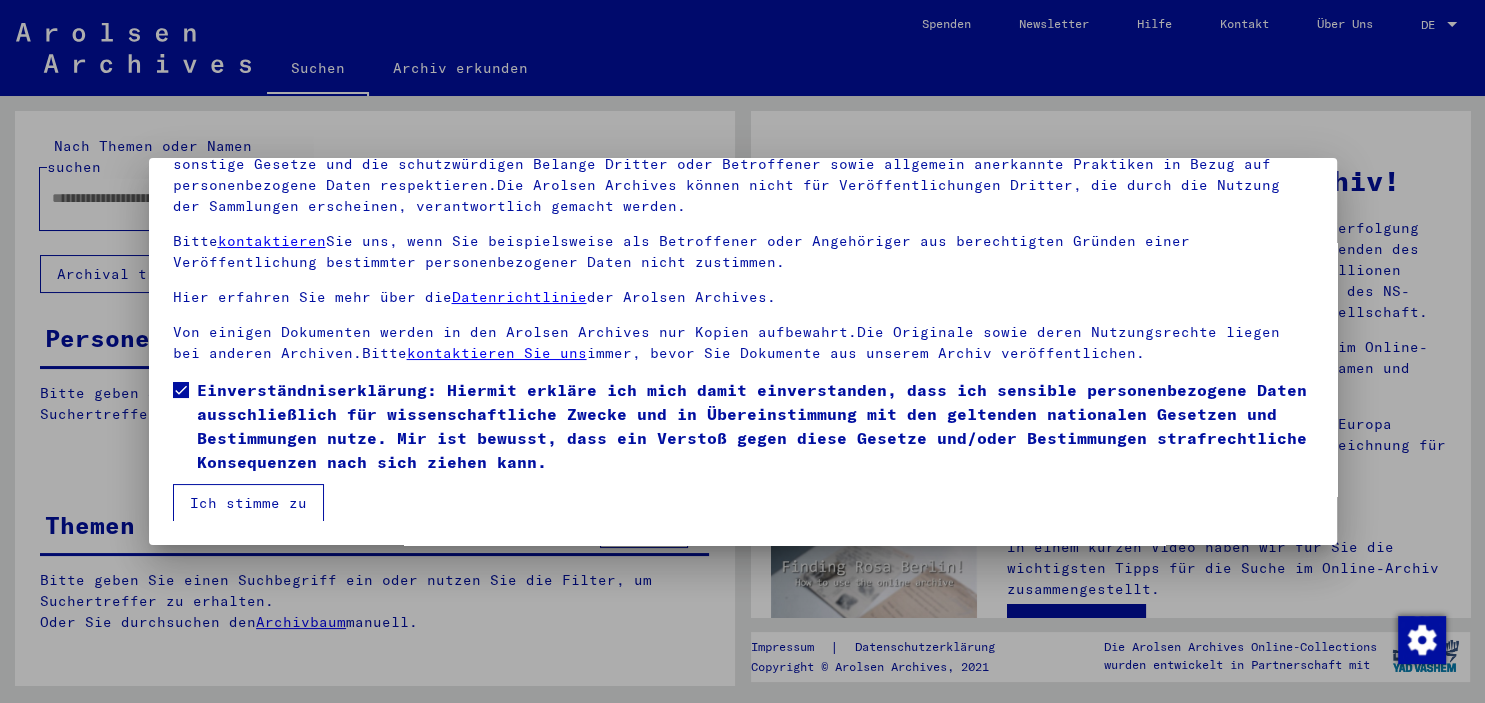 click on "Ich stimme zu" at bounding box center (248, 503) 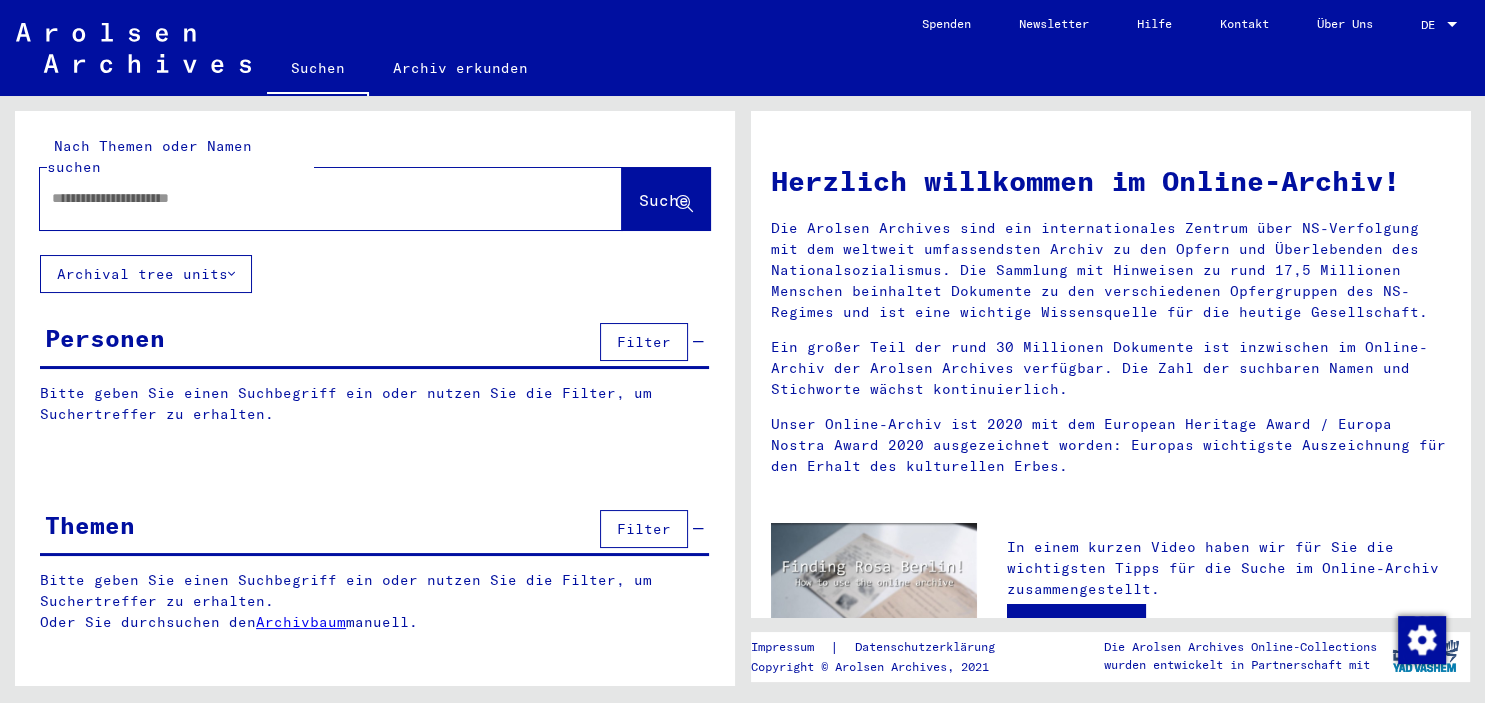 click at bounding box center (307, 198) 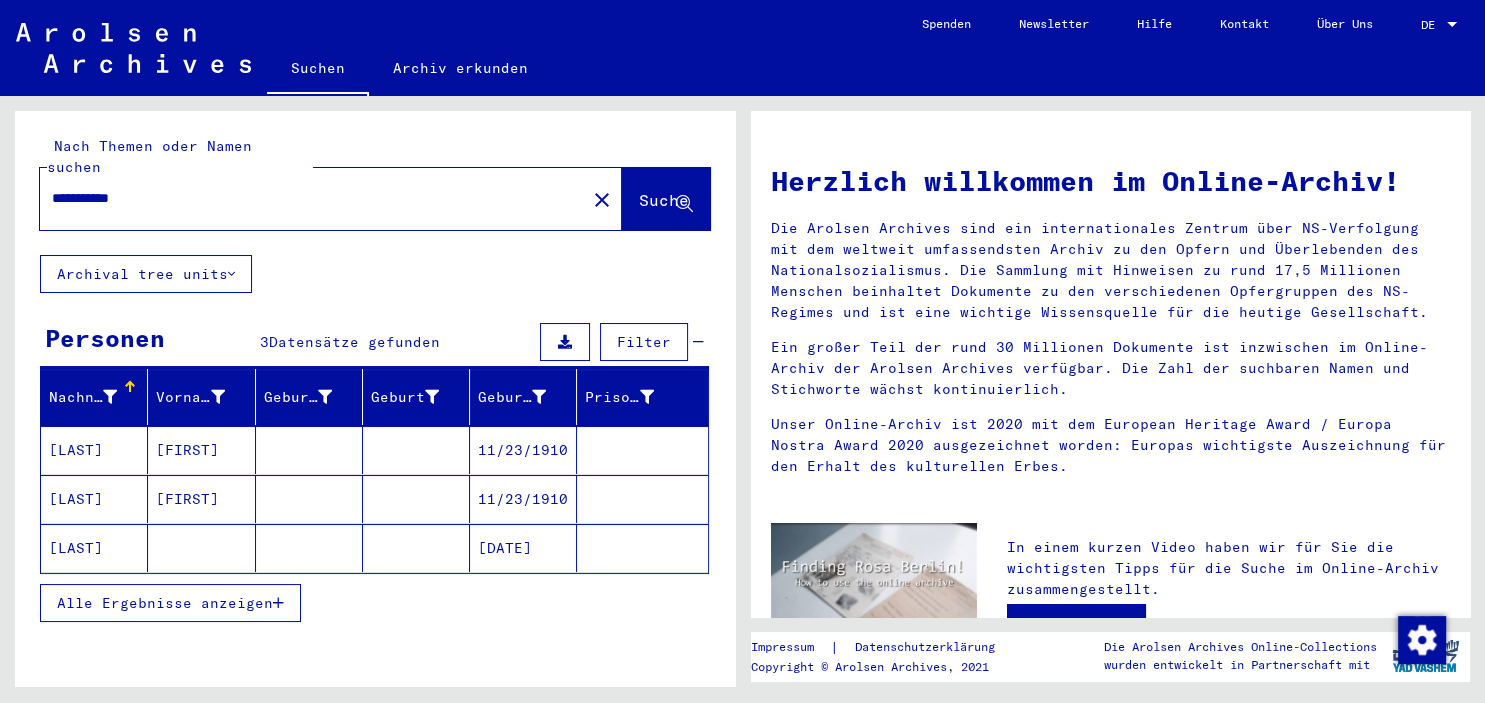 click on "[DATE]" 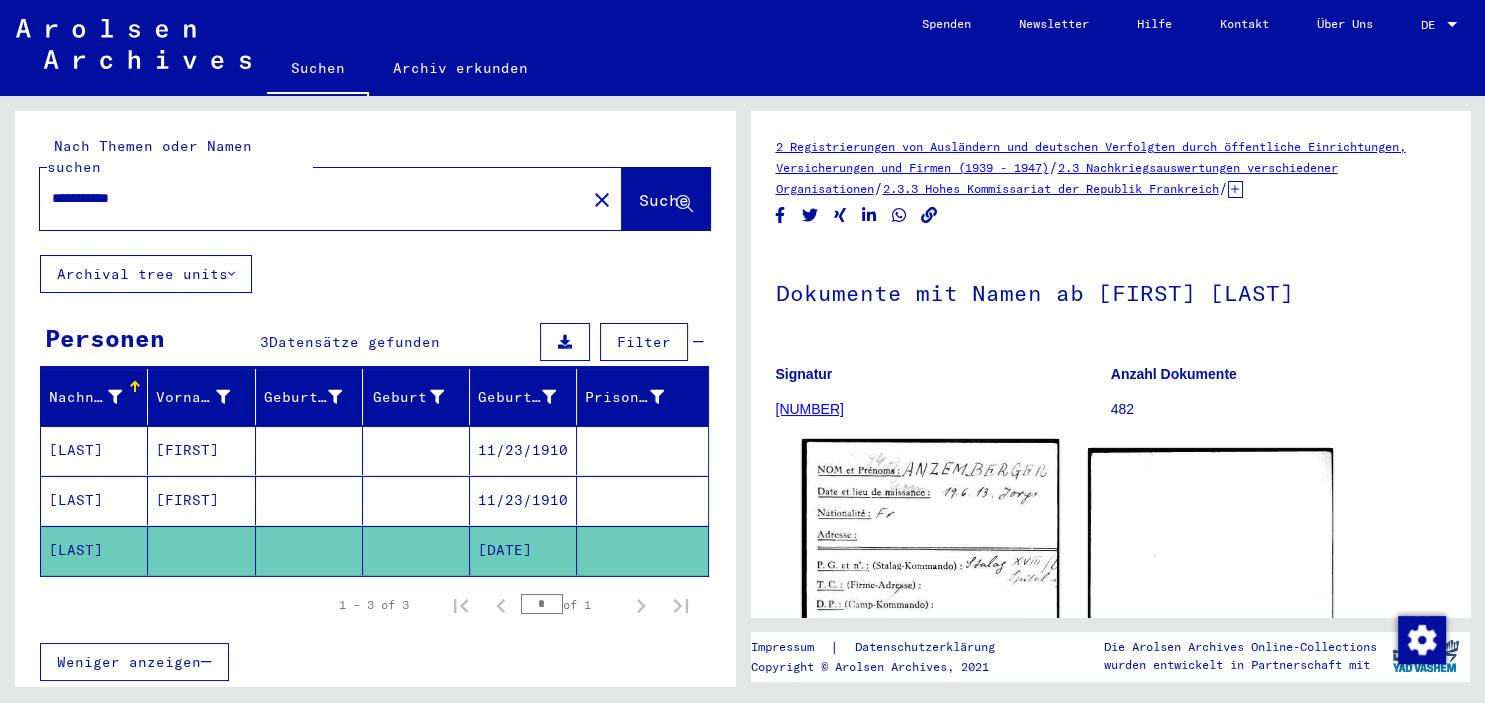 click 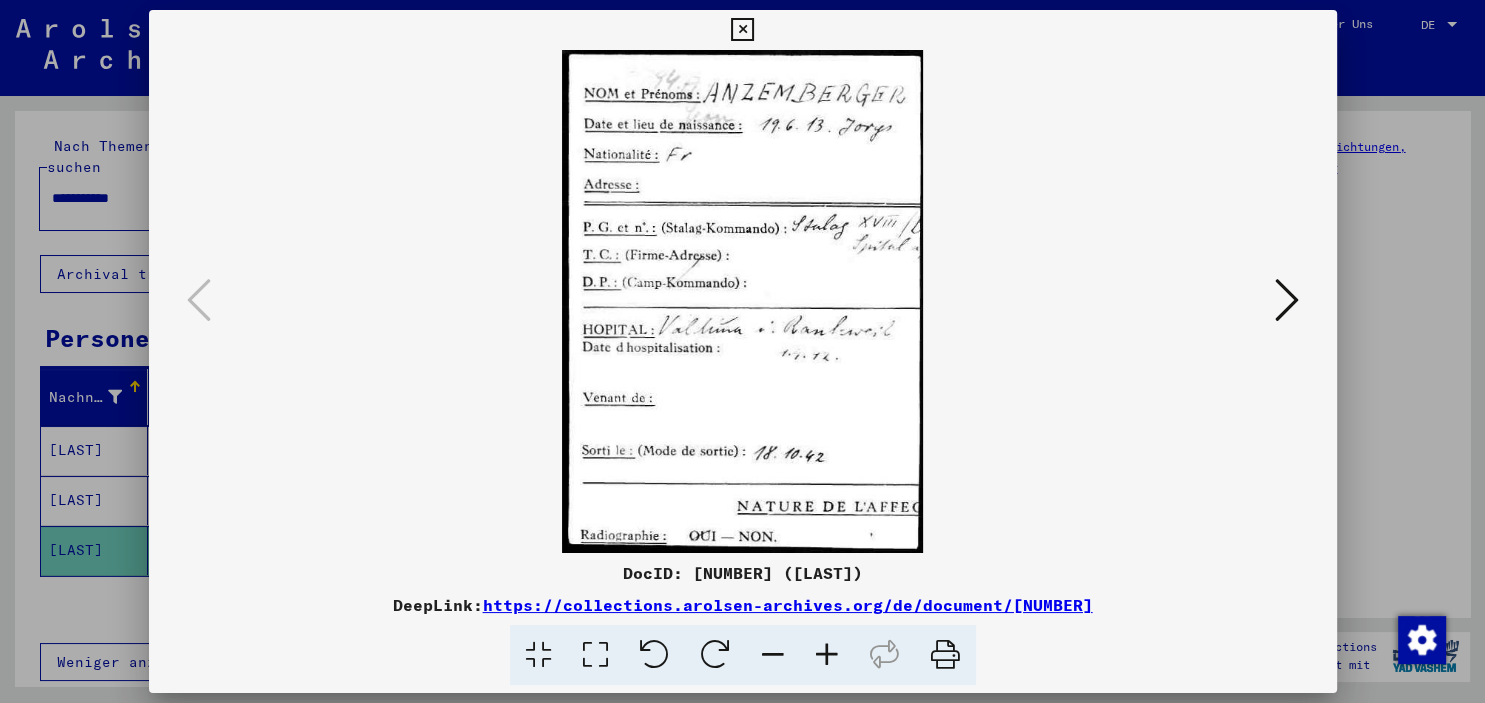 click at bounding box center [742, 351] 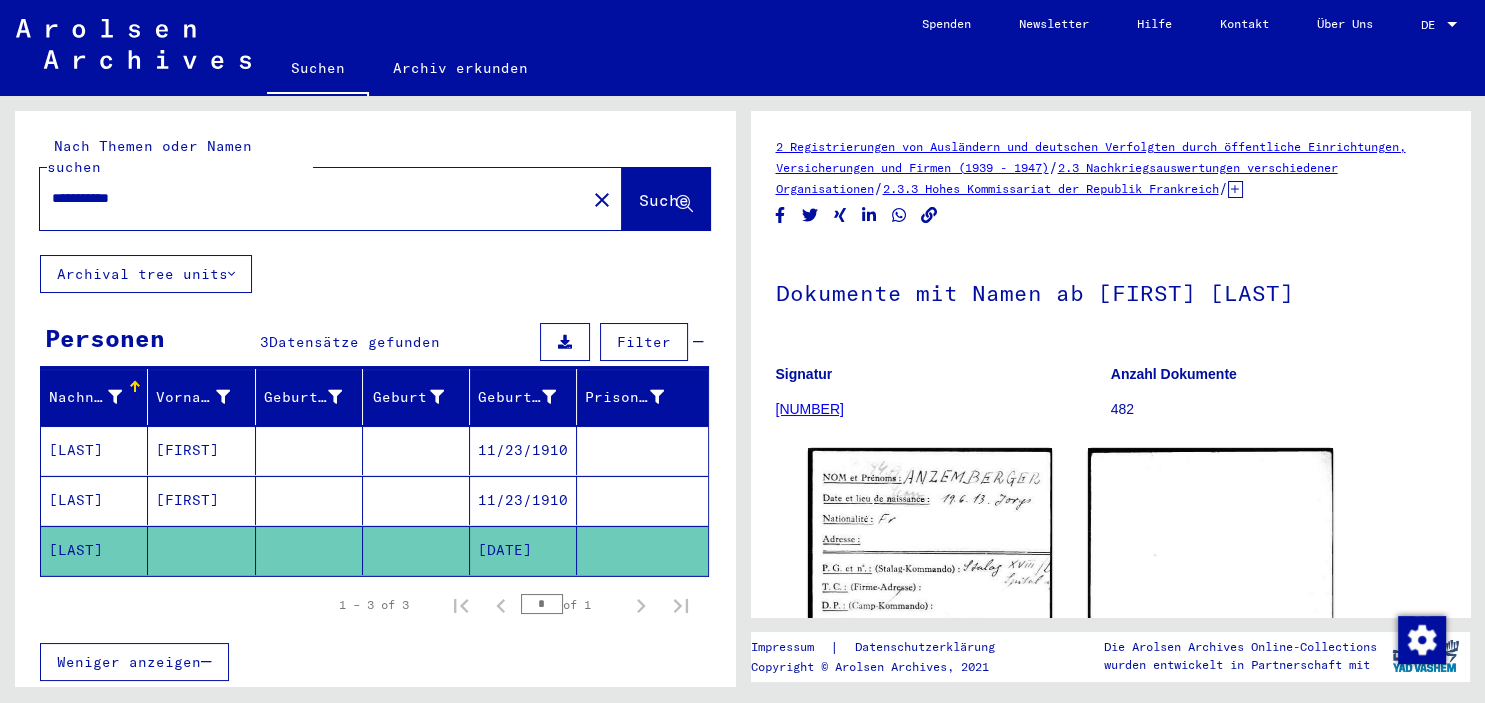 click at bounding box center [416, 500] 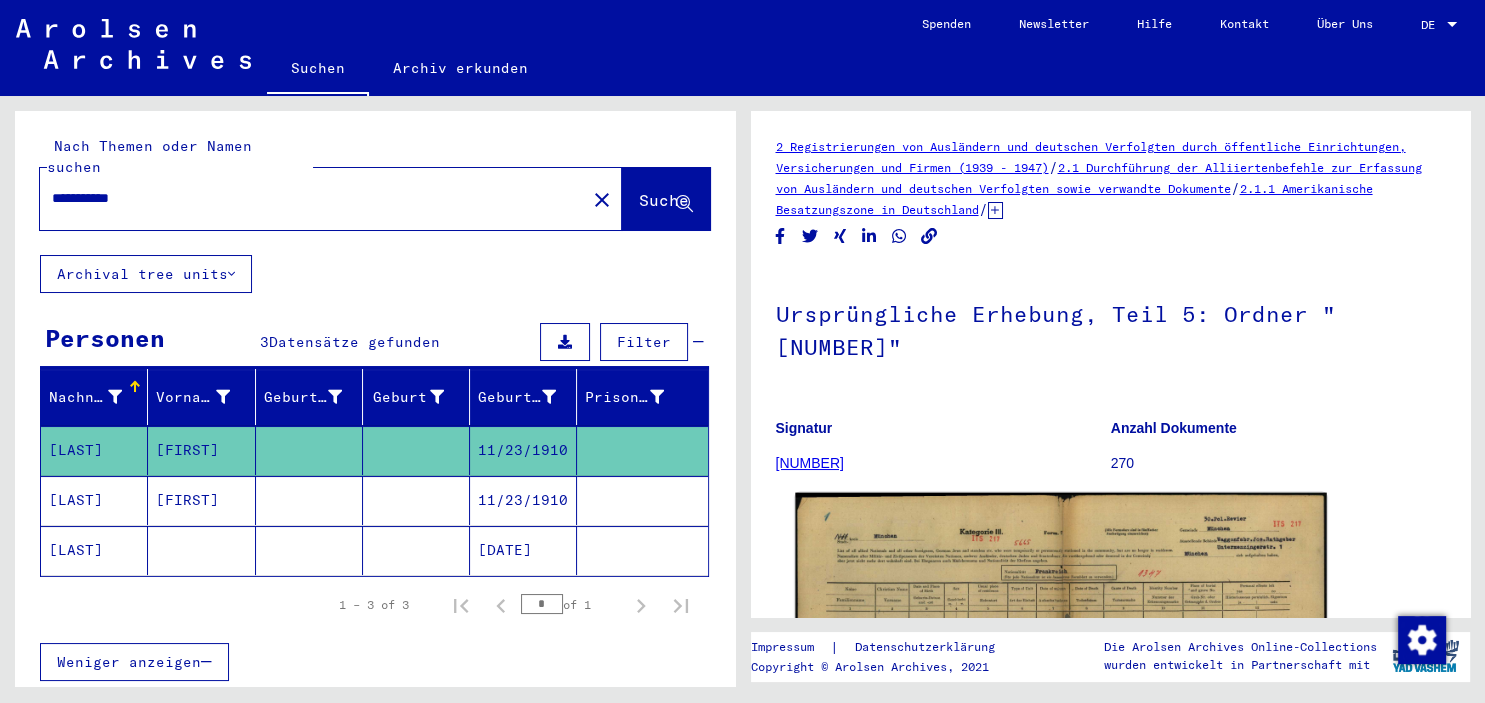 click 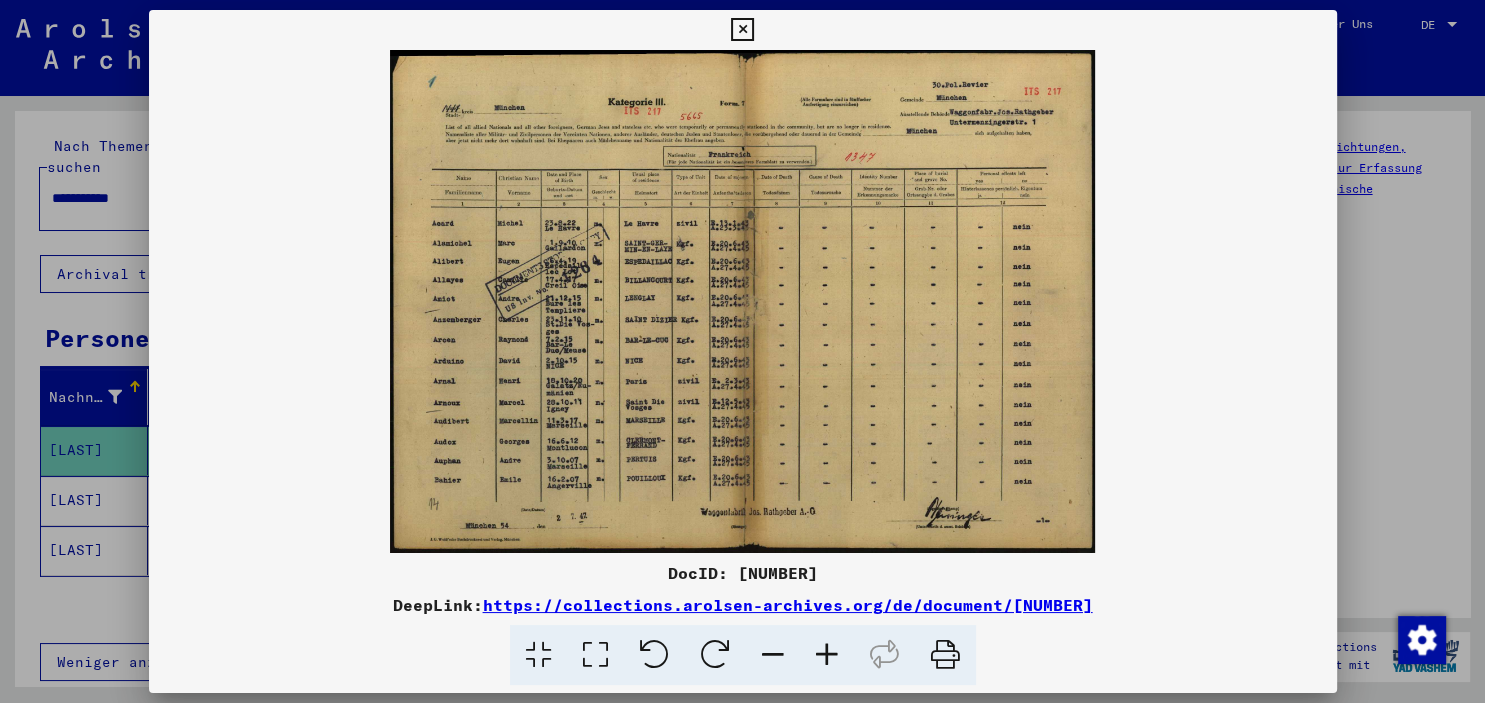 click at bounding box center (827, 655) 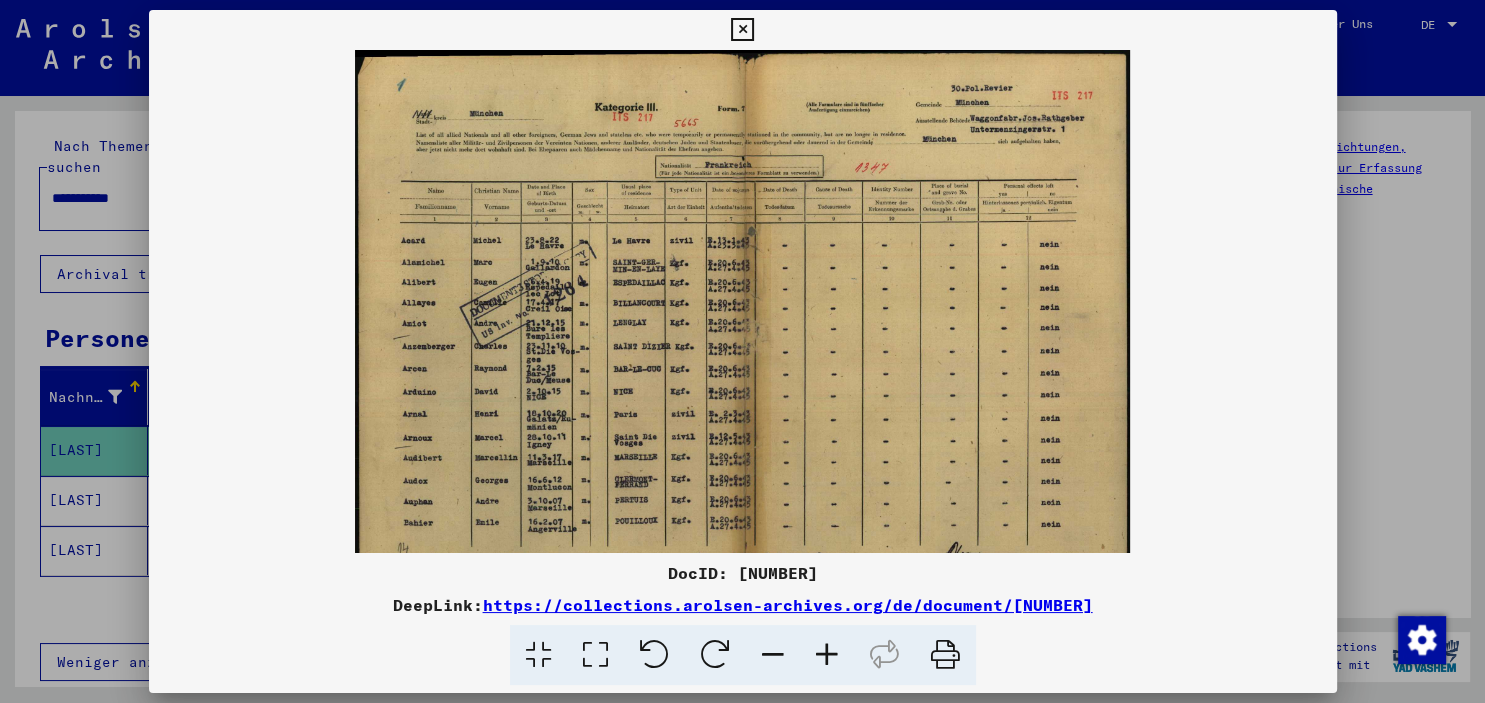 click at bounding box center (827, 655) 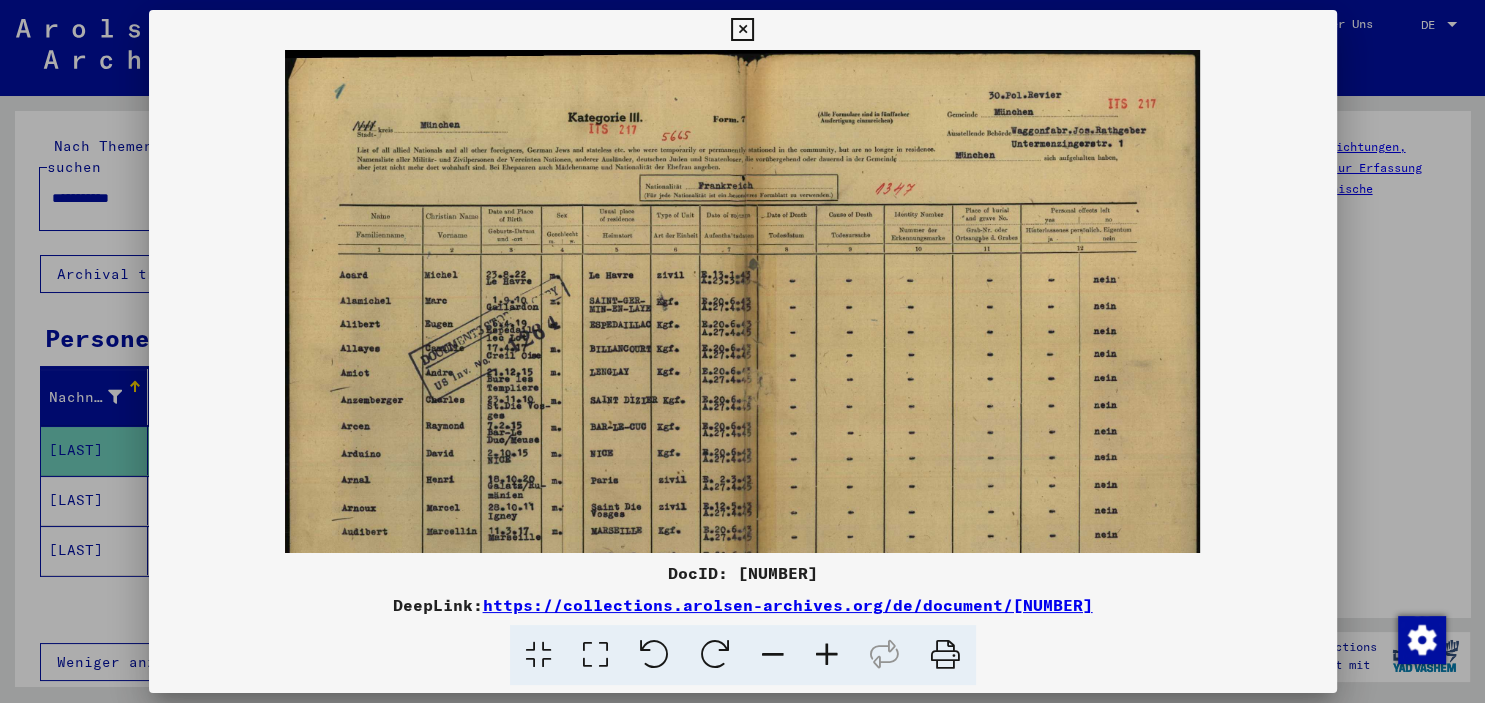 click at bounding box center (827, 655) 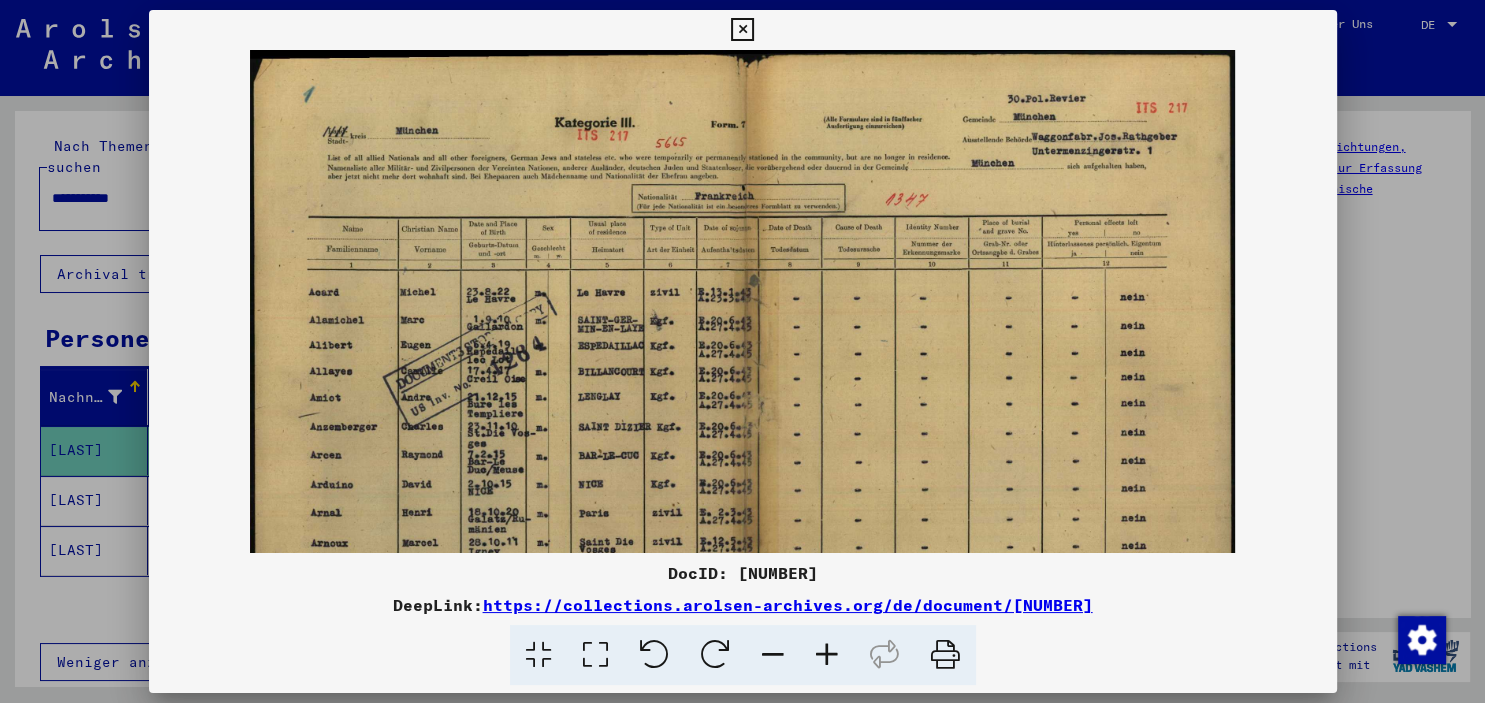 click at bounding box center (827, 655) 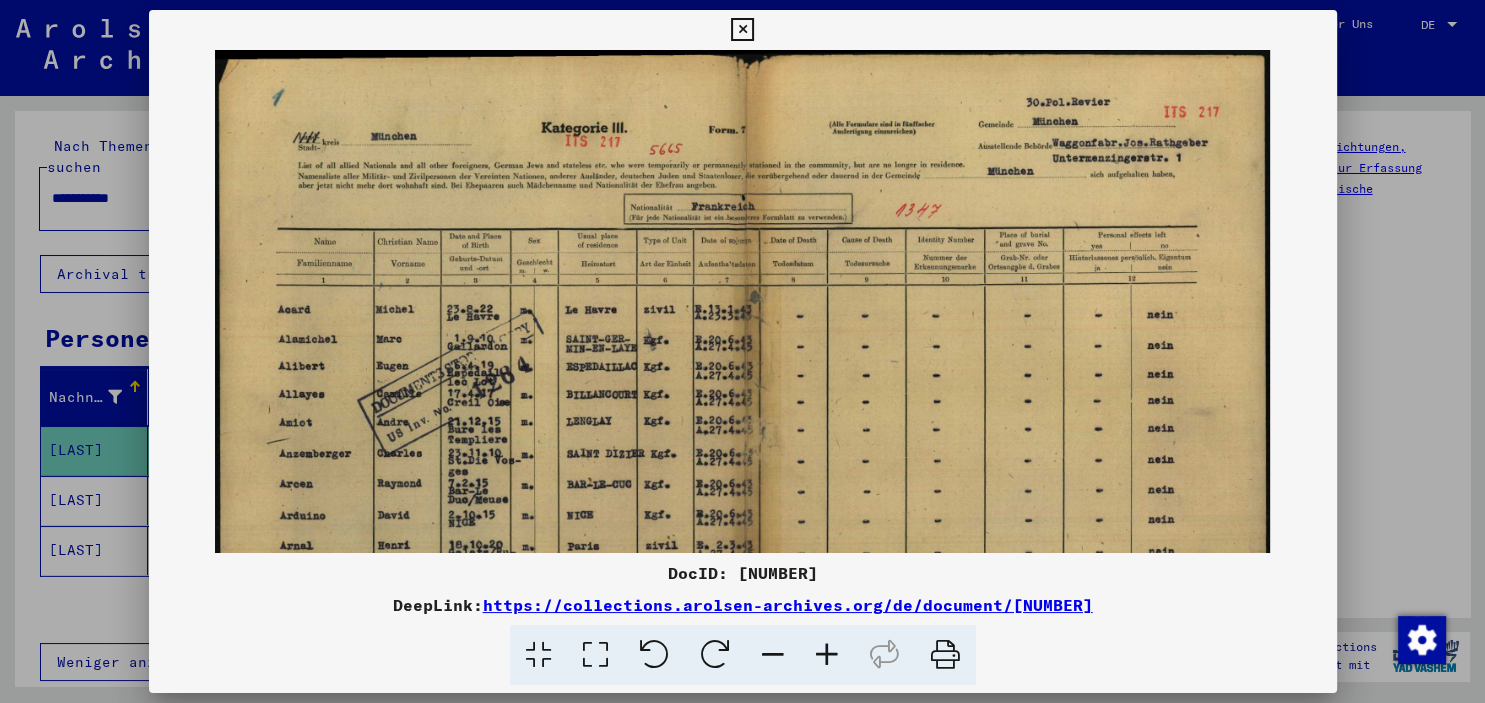 click at bounding box center [827, 655] 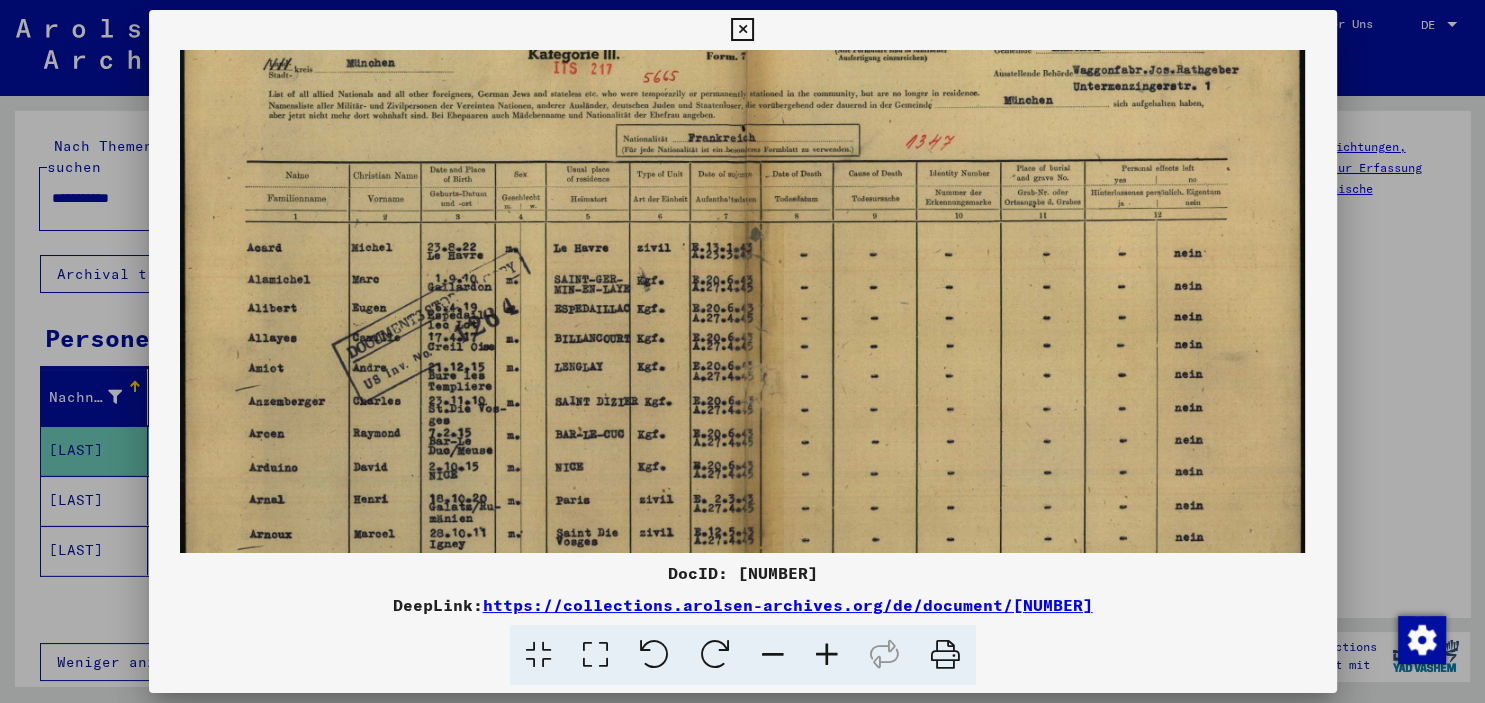 scroll, scrollTop: 80, scrollLeft: 0, axis: vertical 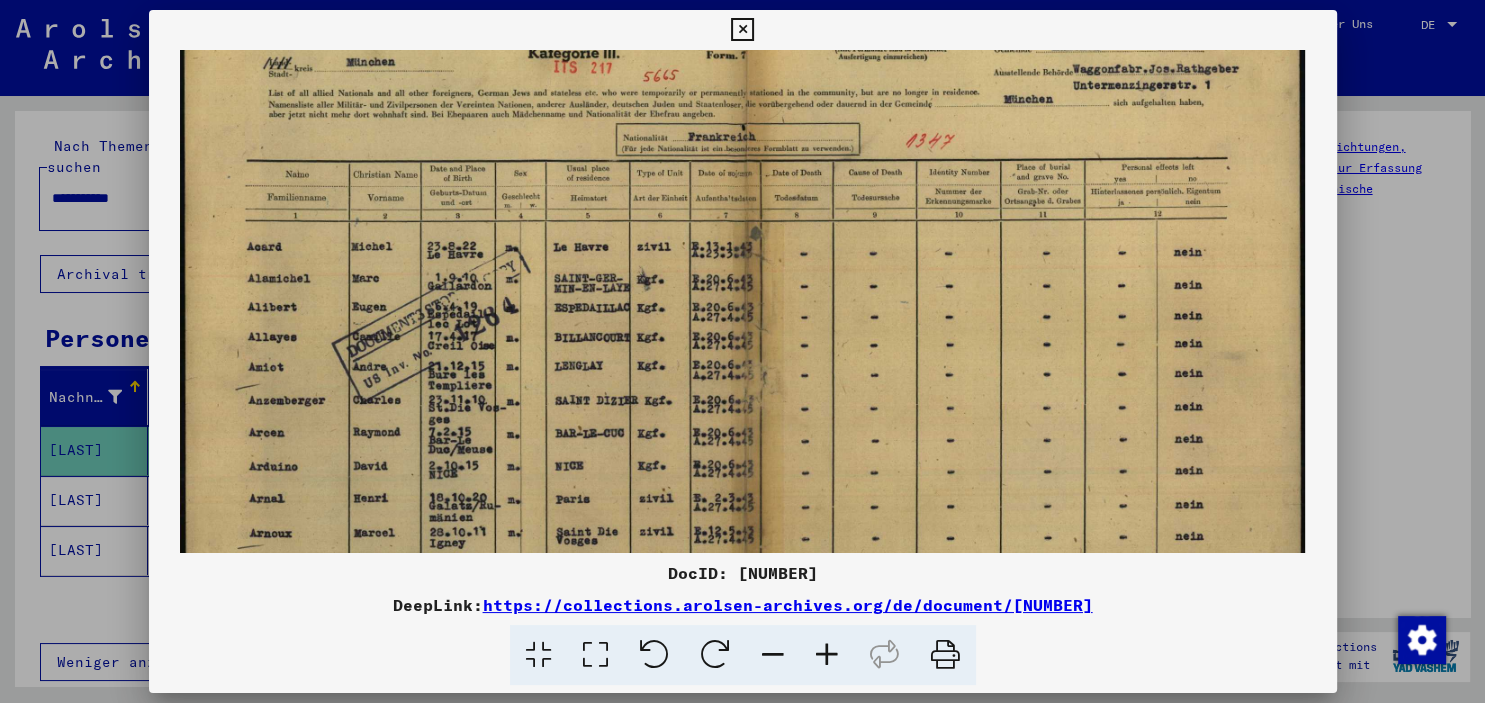 drag, startPoint x: 494, startPoint y: 420, endPoint x: 496, endPoint y: 343, distance: 77.02597 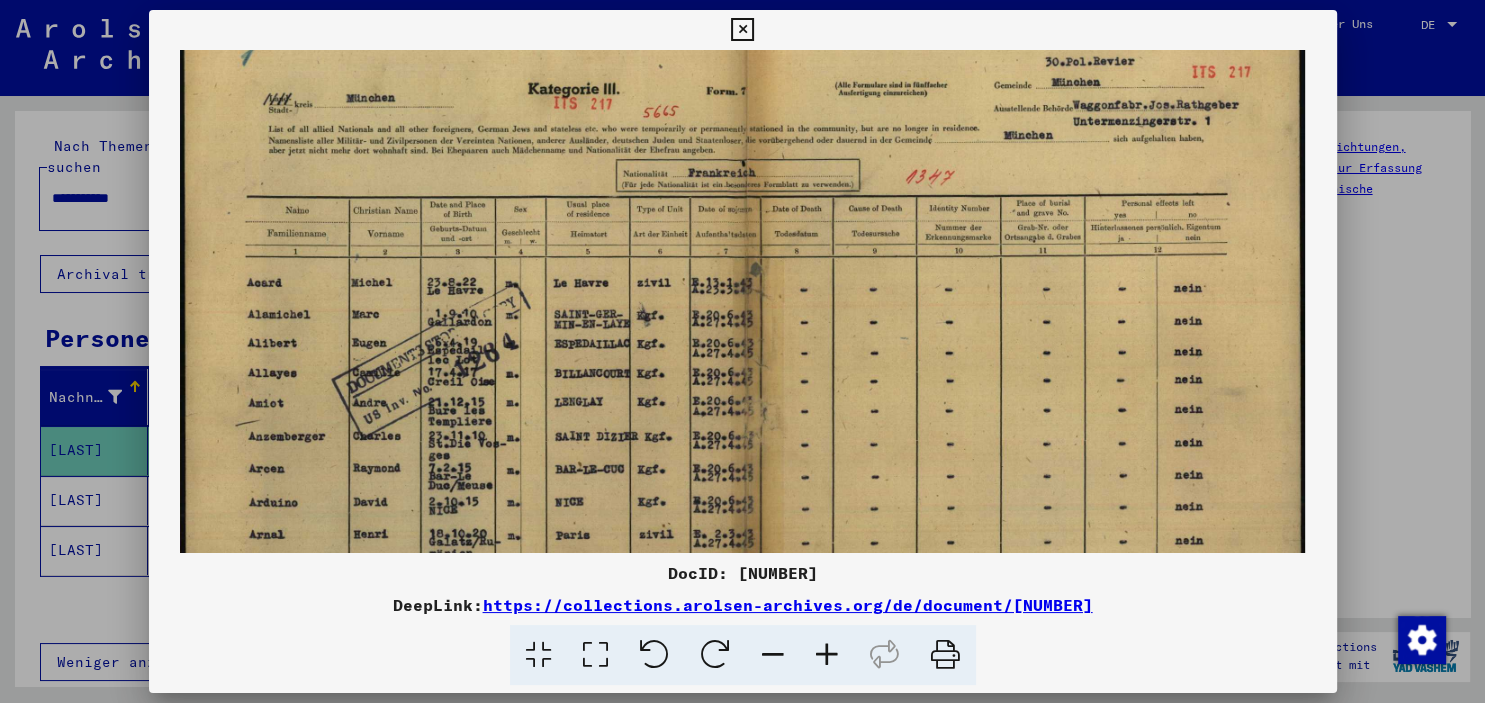 scroll, scrollTop: 41, scrollLeft: 0, axis: vertical 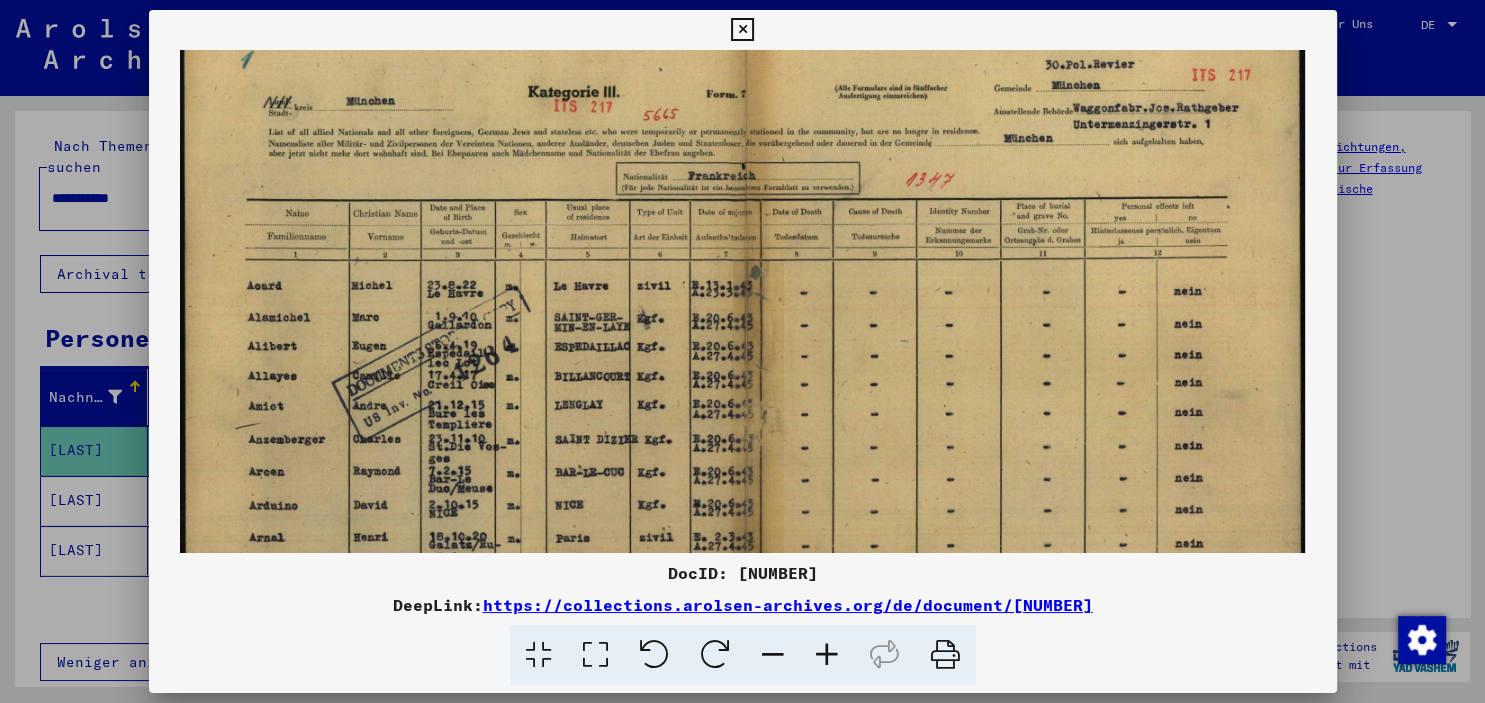 drag, startPoint x: 486, startPoint y: 399, endPoint x: 357, endPoint y: 458, distance: 141.85204 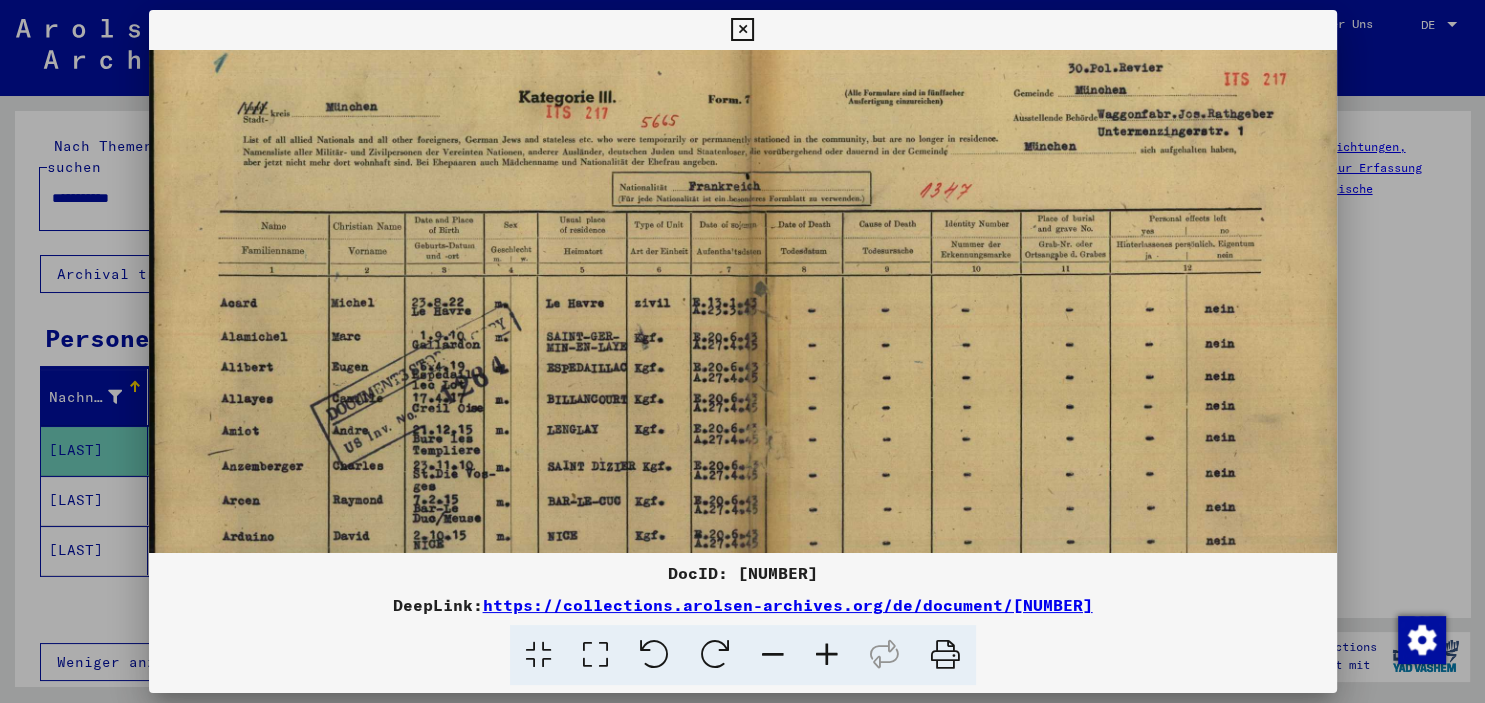 click at bounding box center [827, 655] 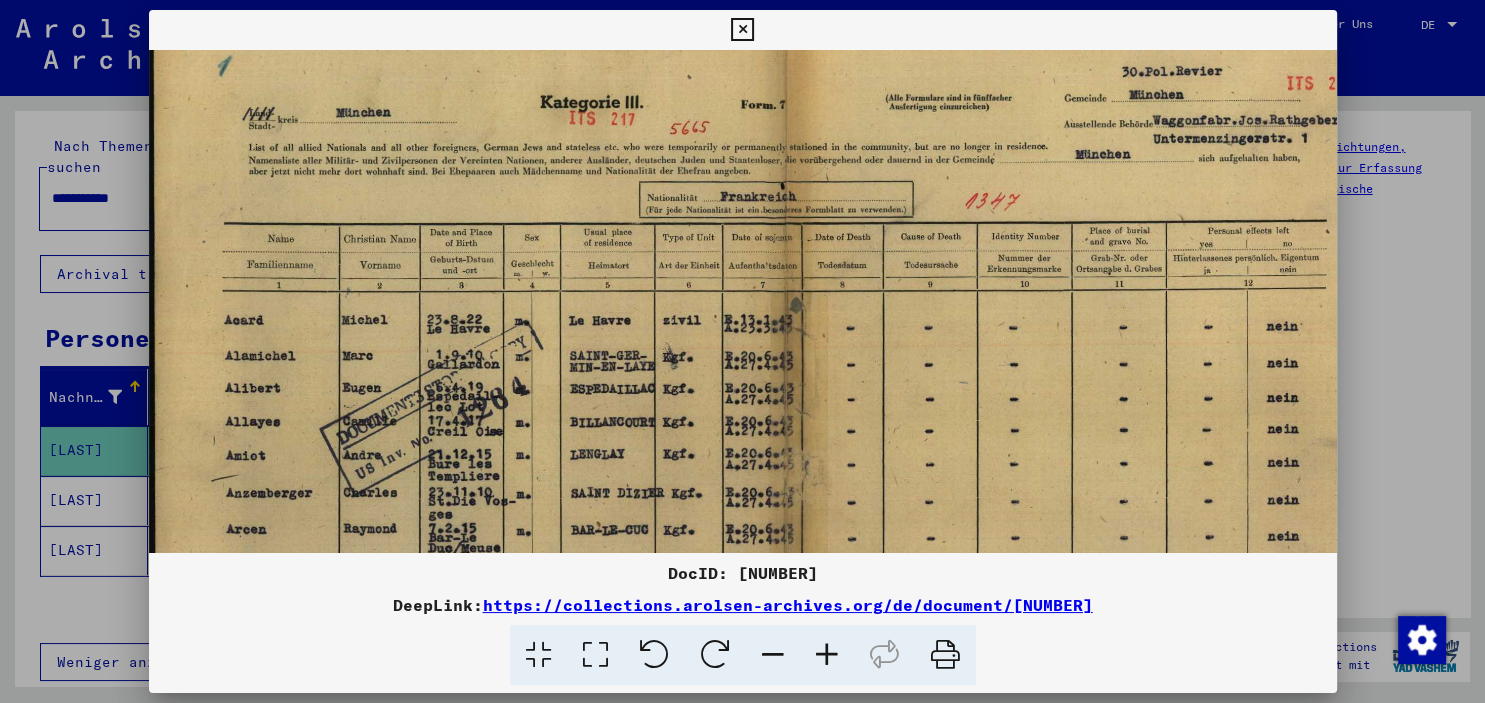 click at bounding box center [827, 655] 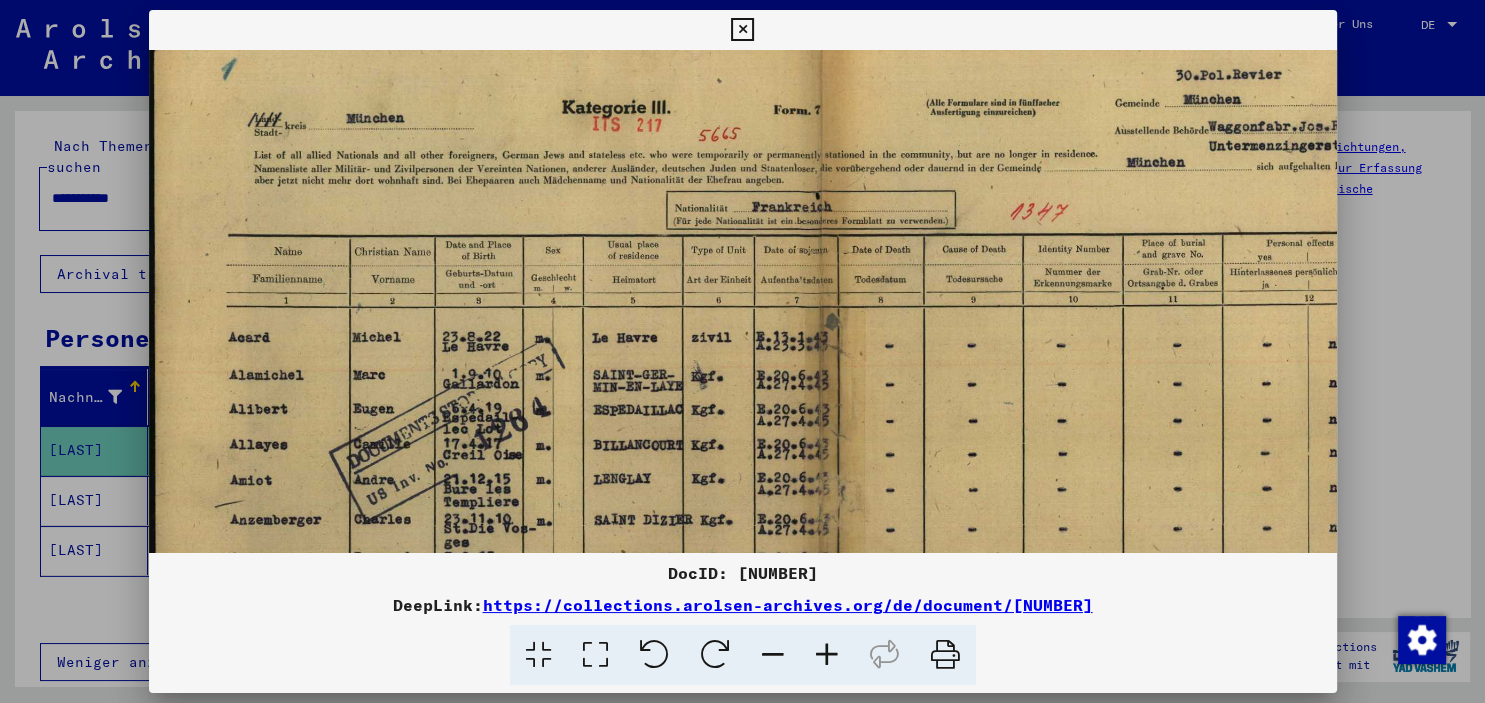 click at bounding box center (827, 655) 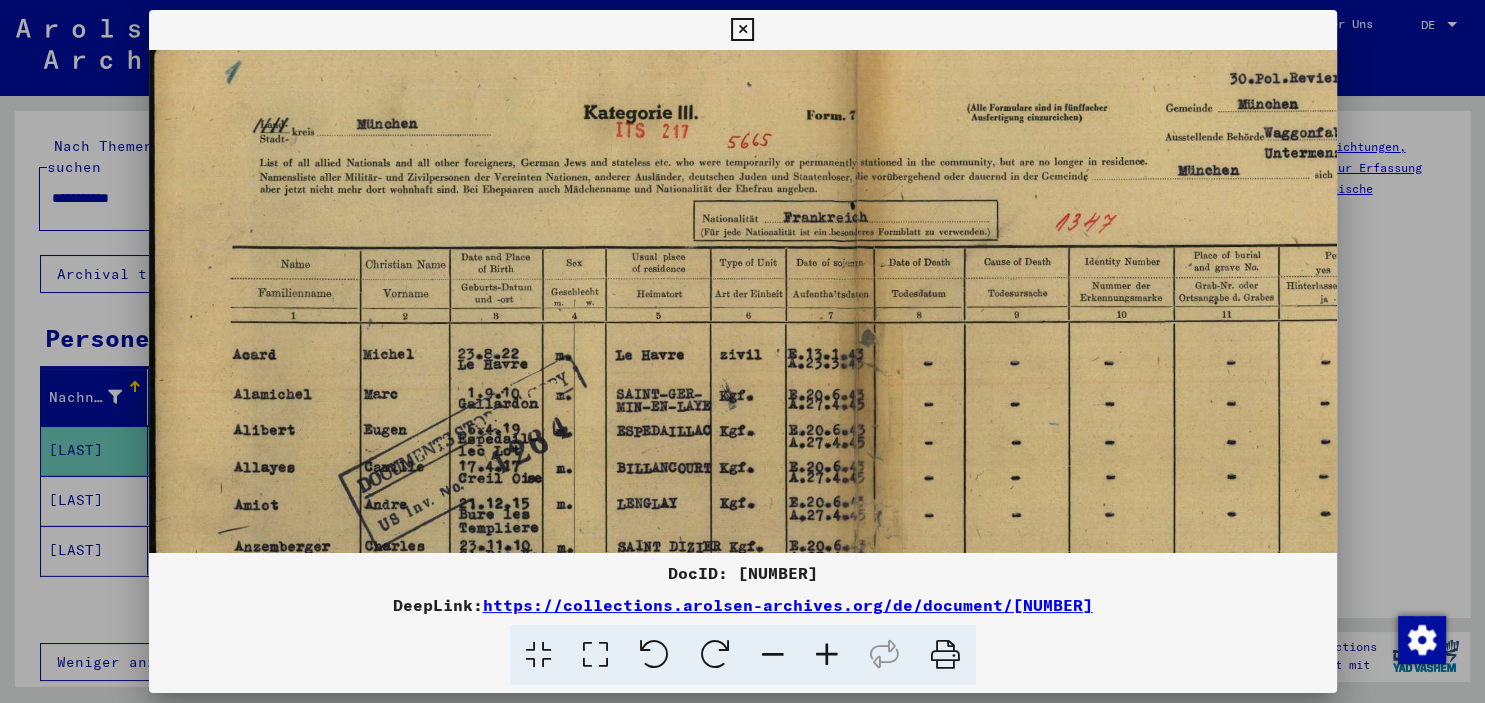 click at bounding box center (827, 655) 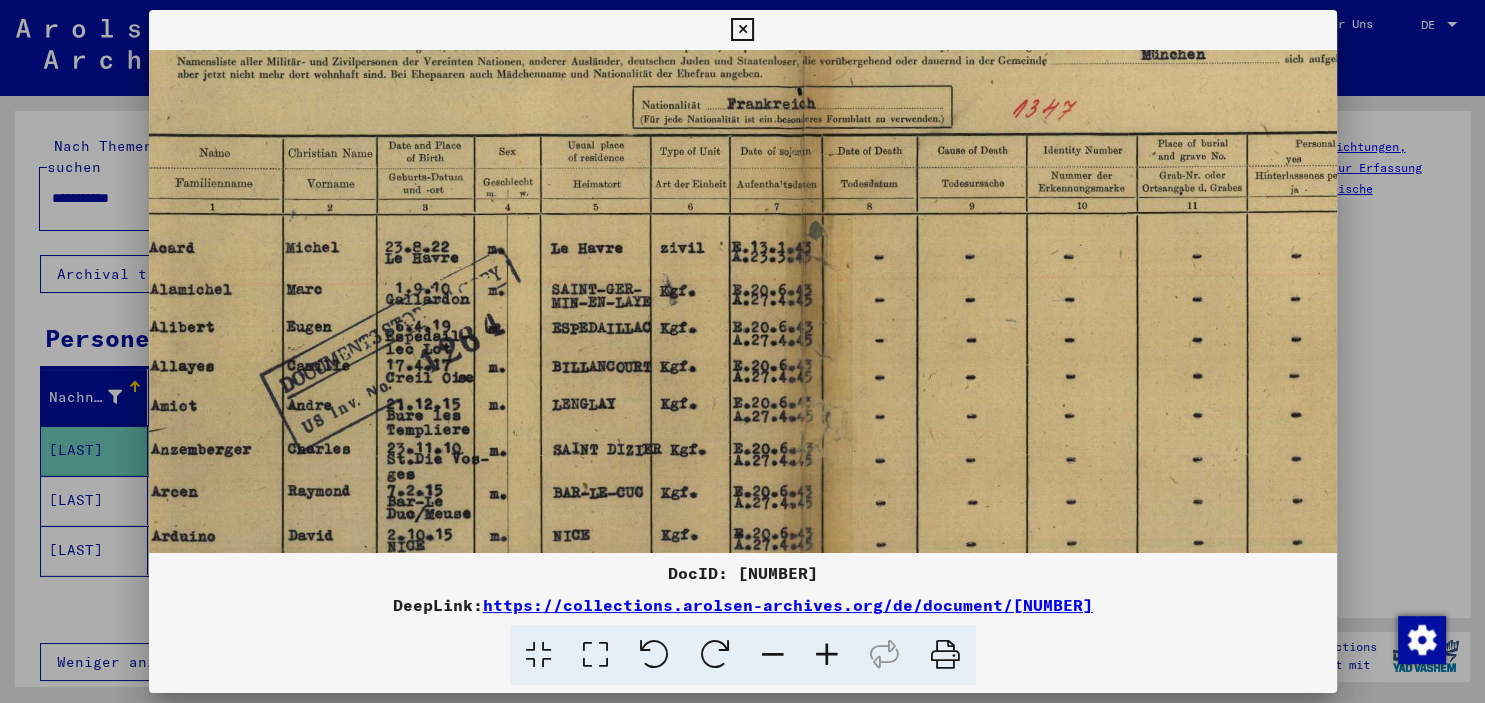 scroll, scrollTop: 167, scrollLeft: 89, axis: both 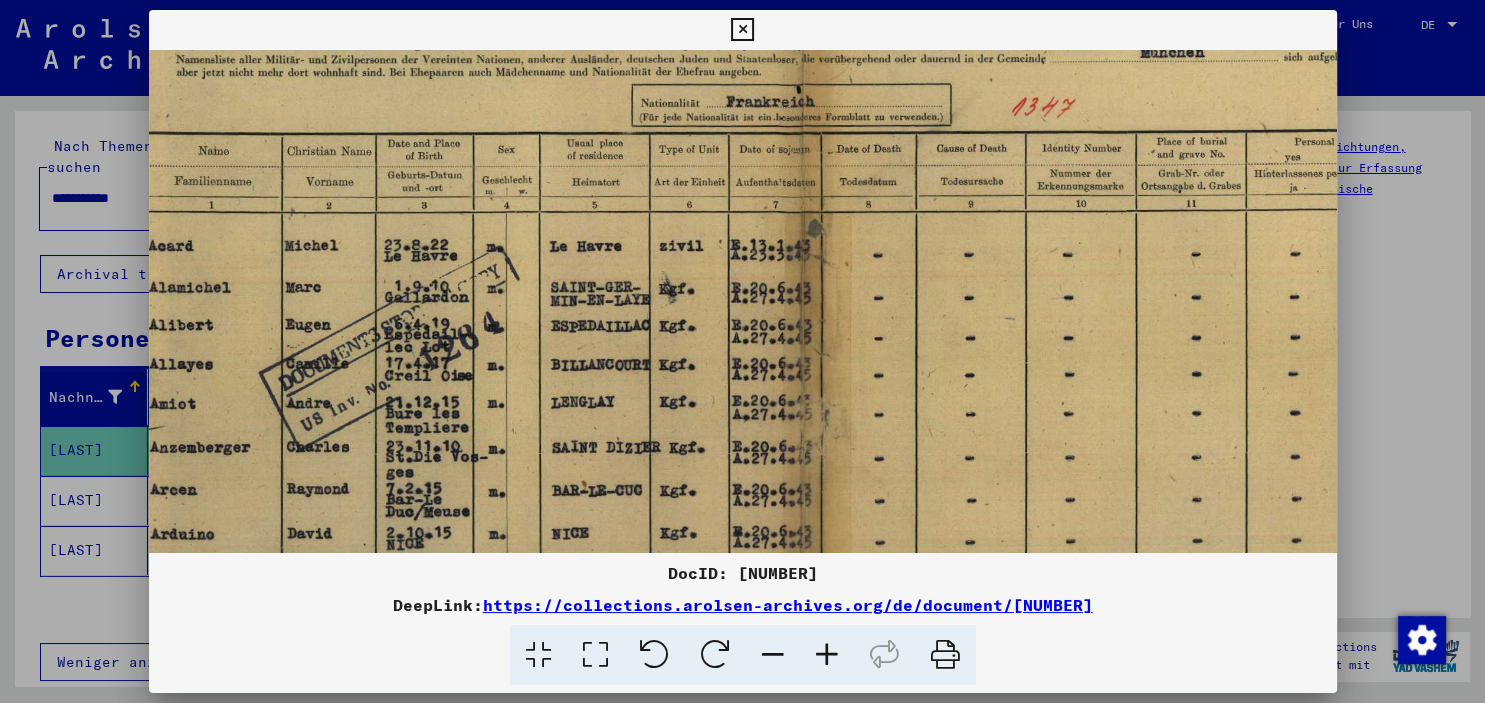 drag, startPoint x: 655, startPoint y: 421, endPoint x: 609, endPoint y: 329, distance: 102.85912 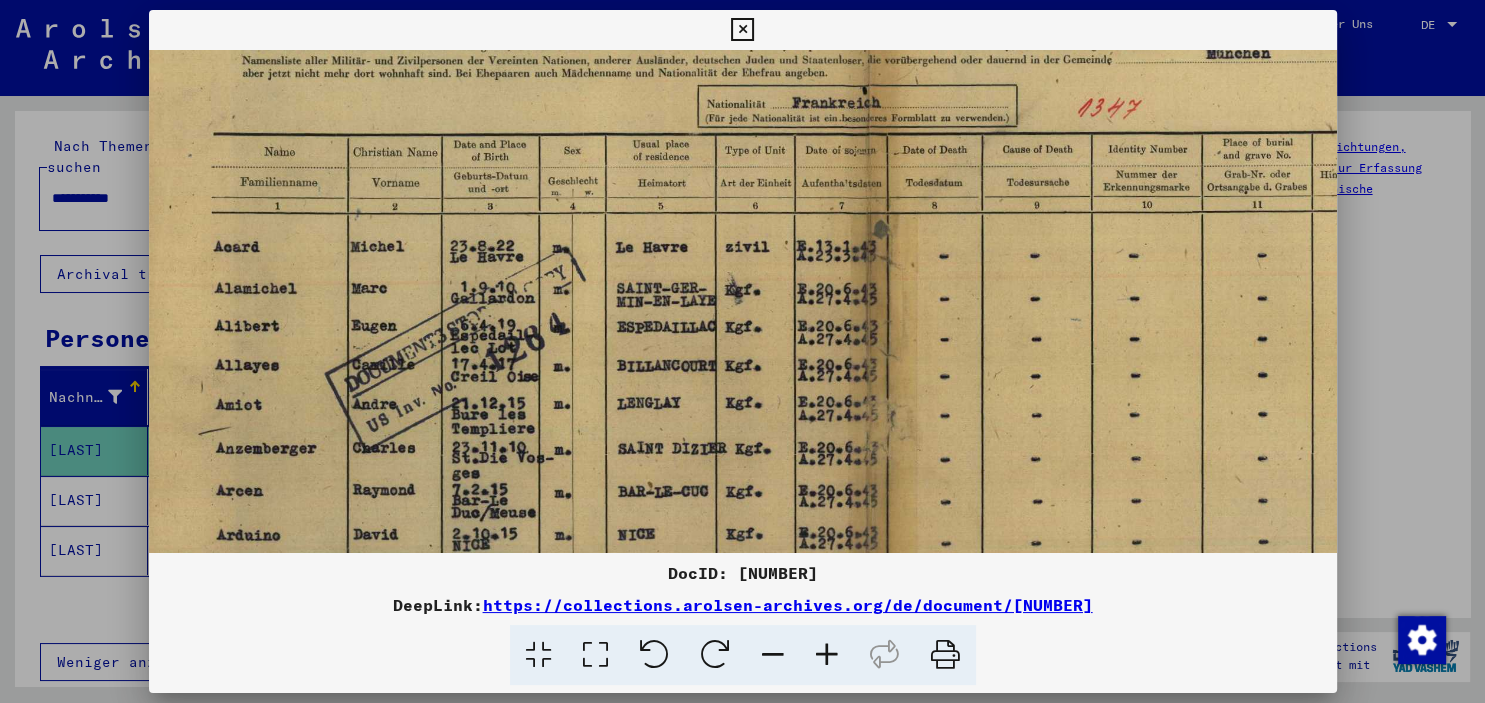 scroll, scrollTop: 166, scrollLeft: 20, axis: both 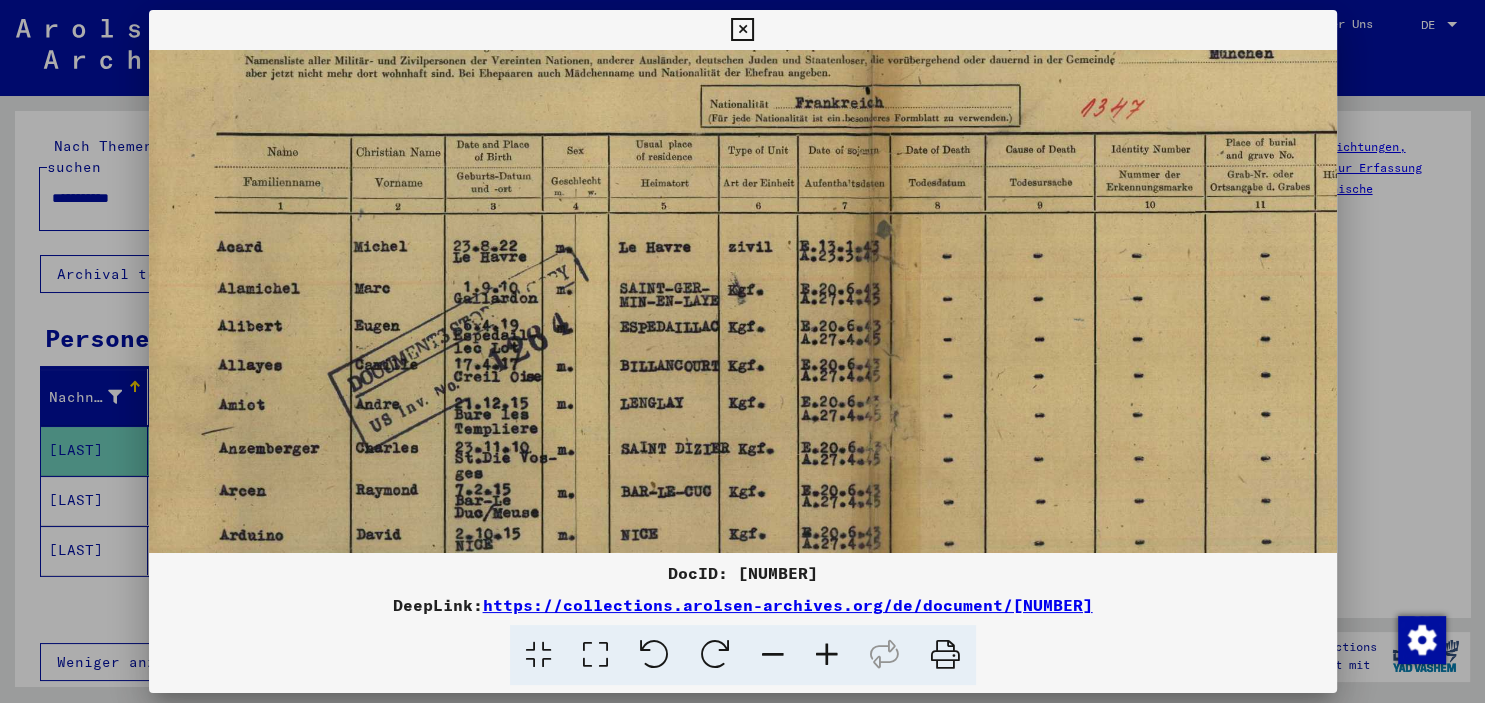 drag, startPoint x: 451, startPoint y: 466, endPoint x: 520, endPoint y: 467, distance: 69.00725 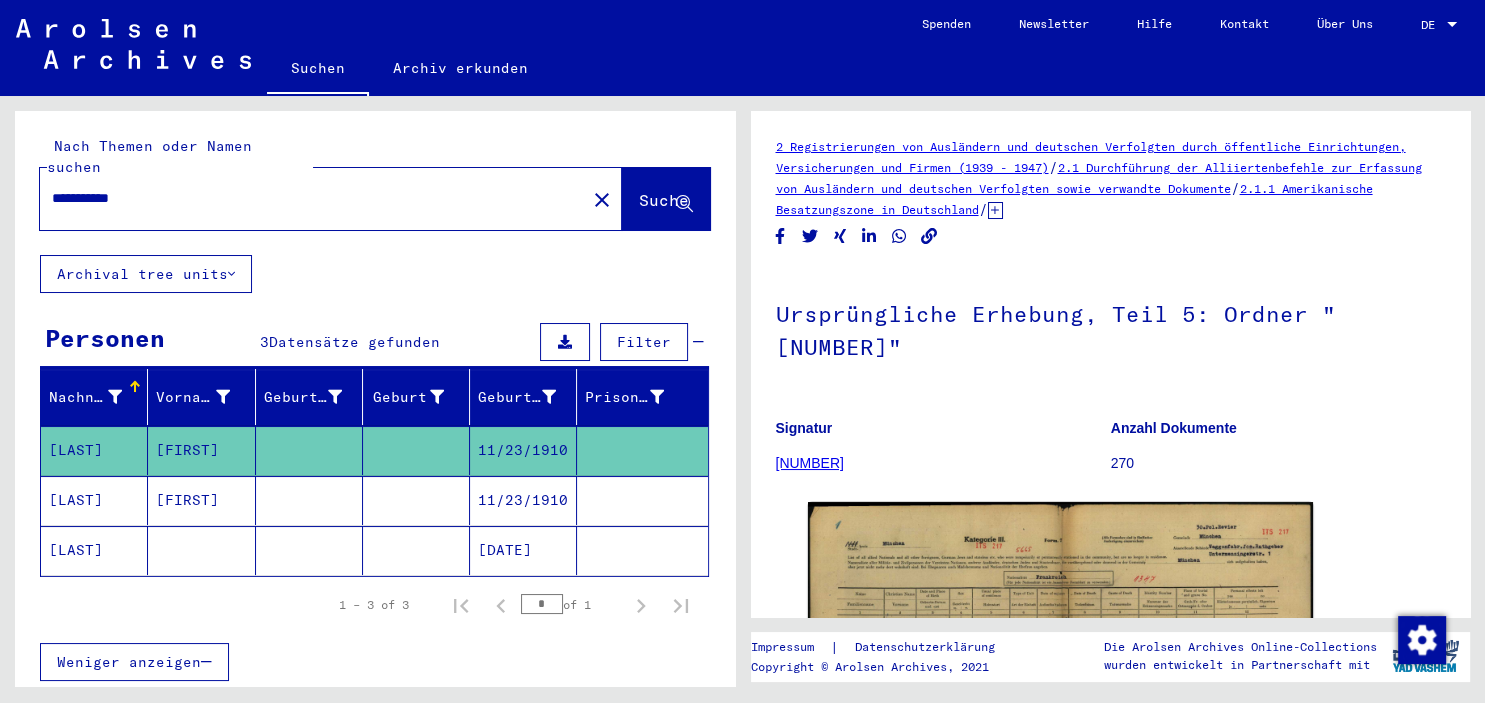 drag, startPoint x: 261, startPoint y: 155, endPoint x: 231, endPoint y: 155, distance: 30 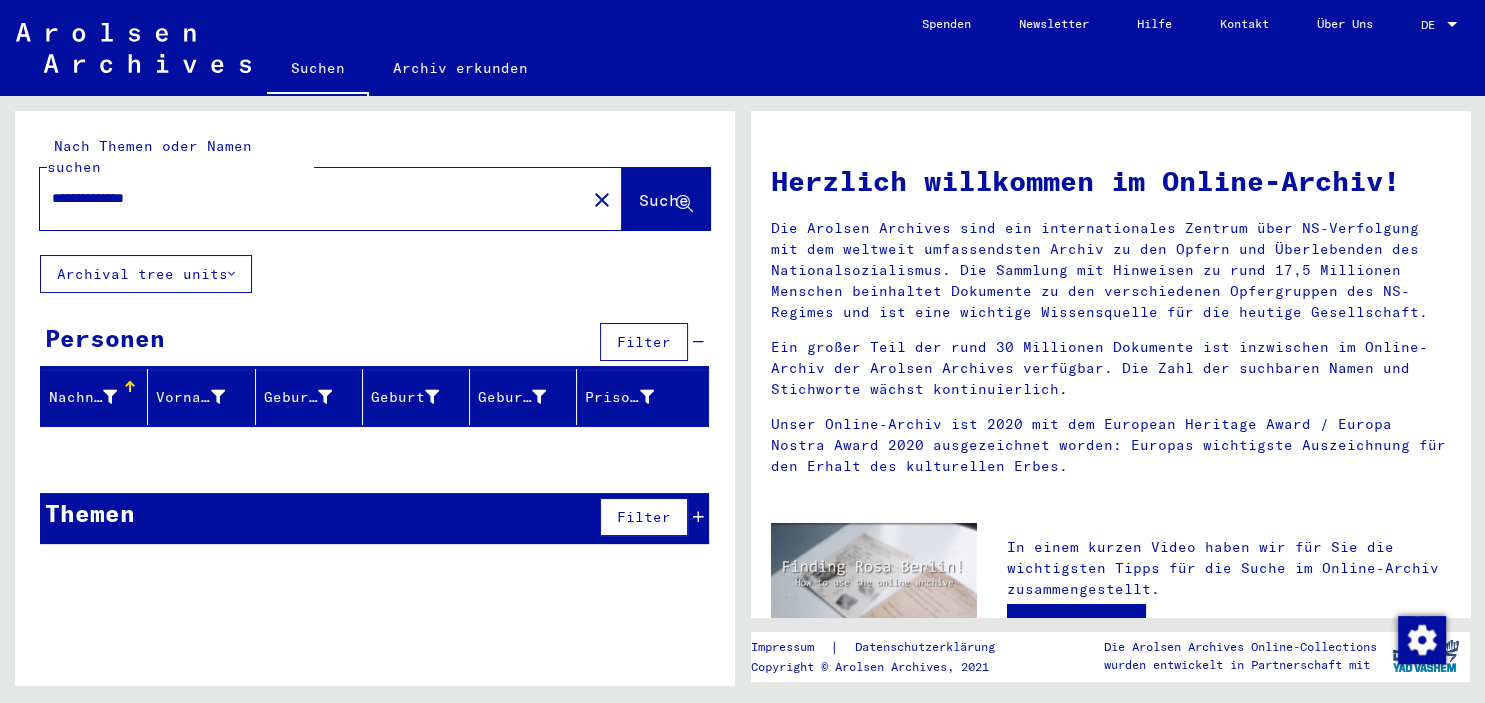 type on "**********" 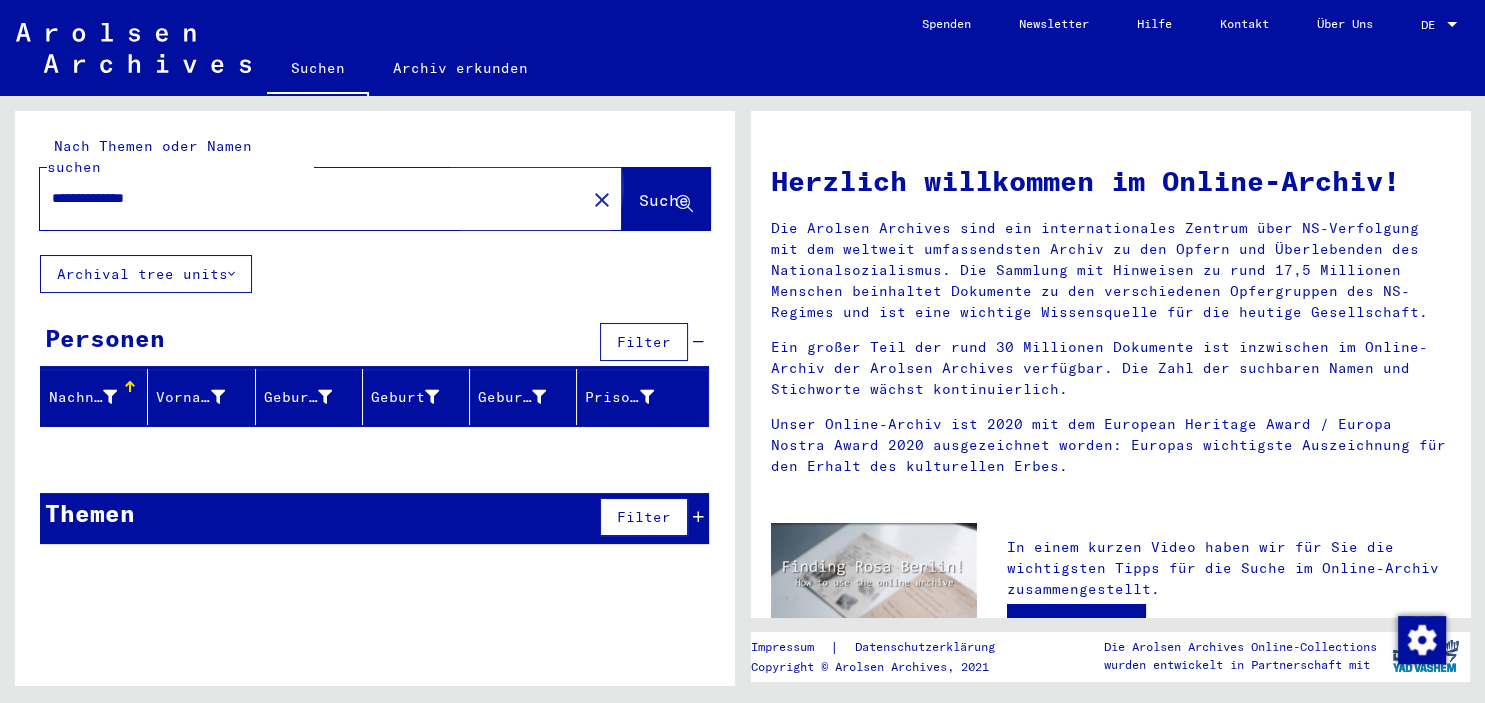click on "Suche" 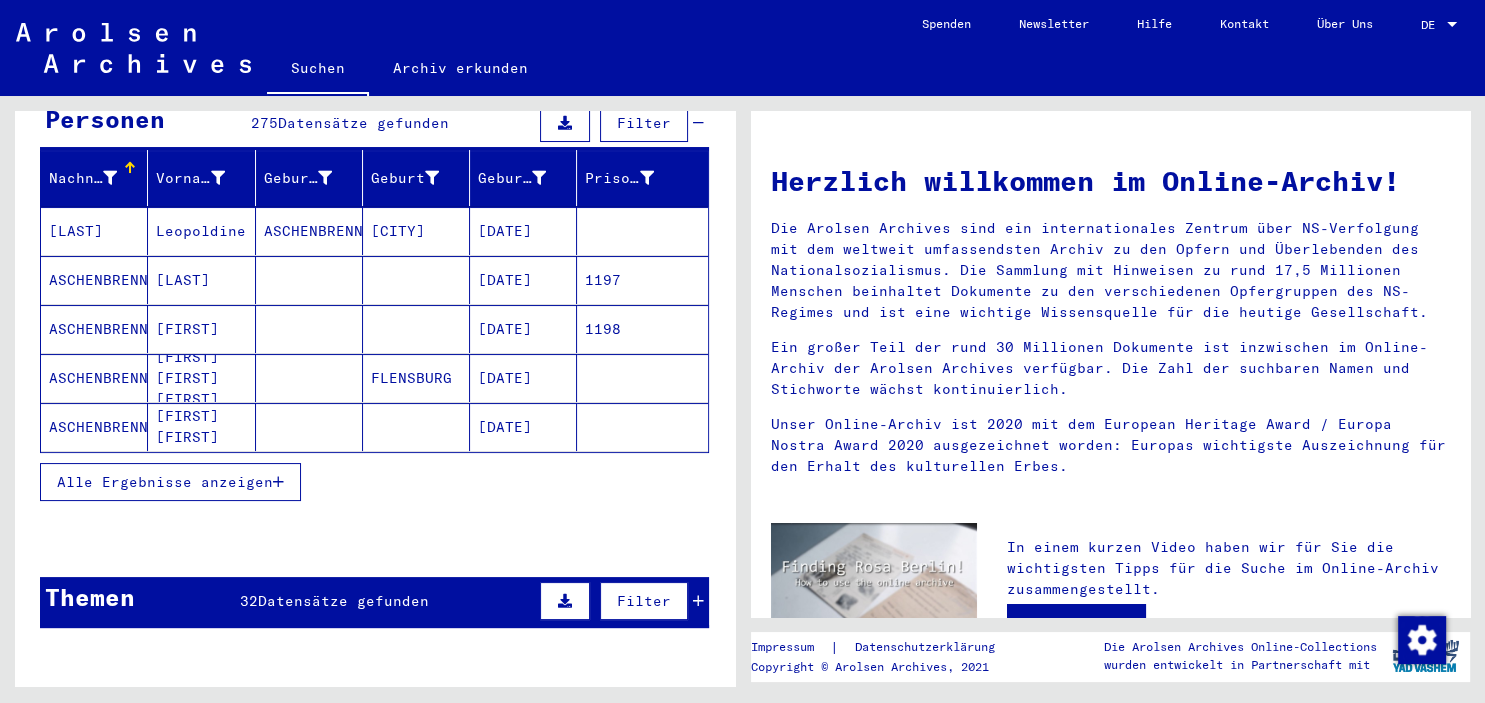 scroll, scrollTop: 220, scrollLeft: 0, axis: vertical 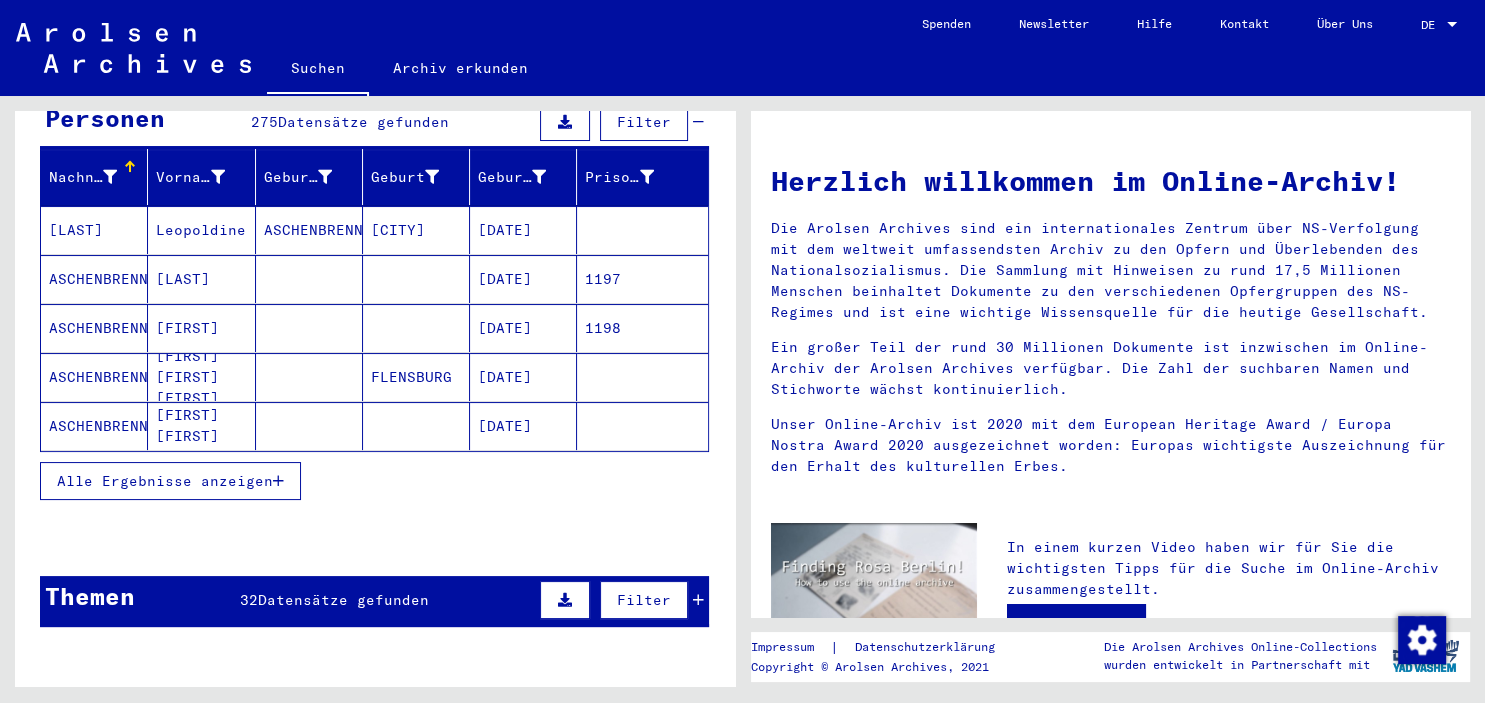 click at bounding box center (278, 481) 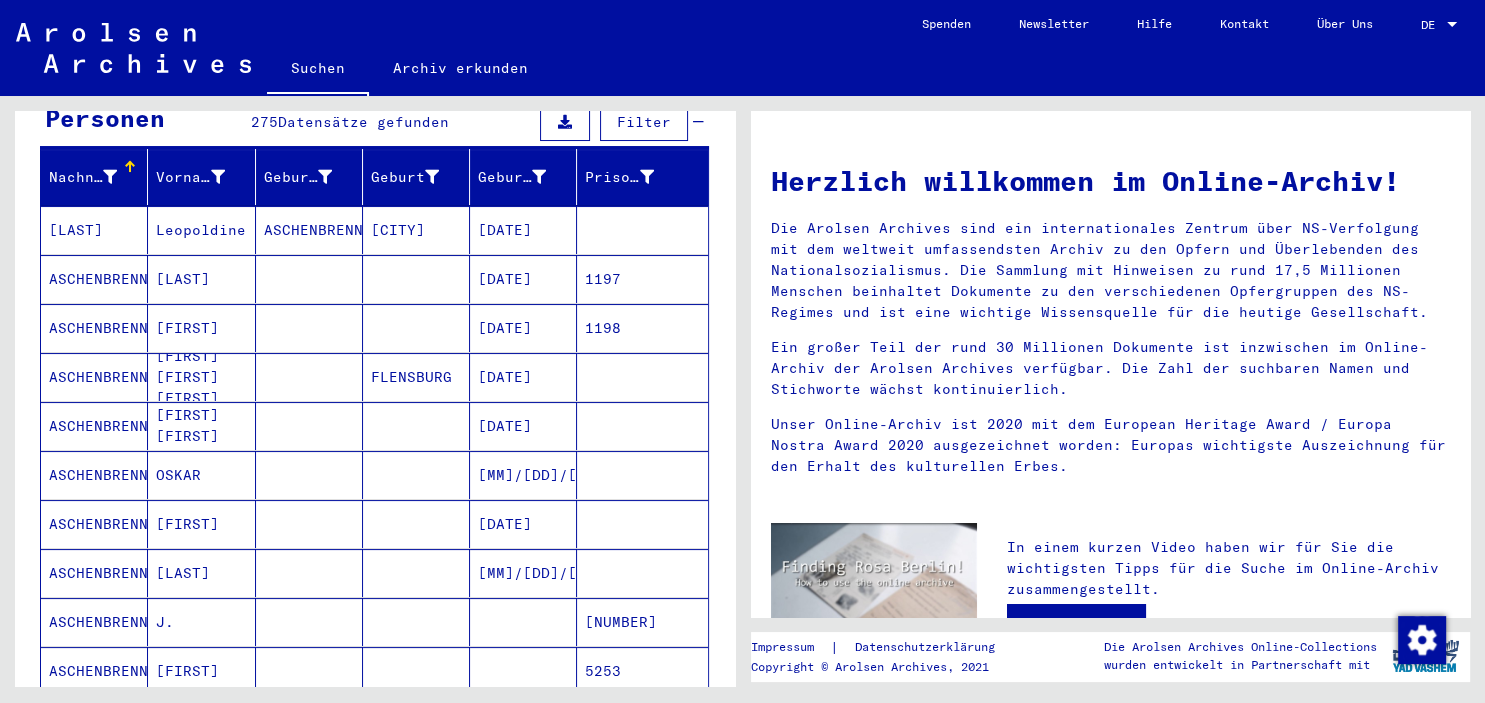 click on "ASCHENBRENNER" at bounding box center [94, 671] 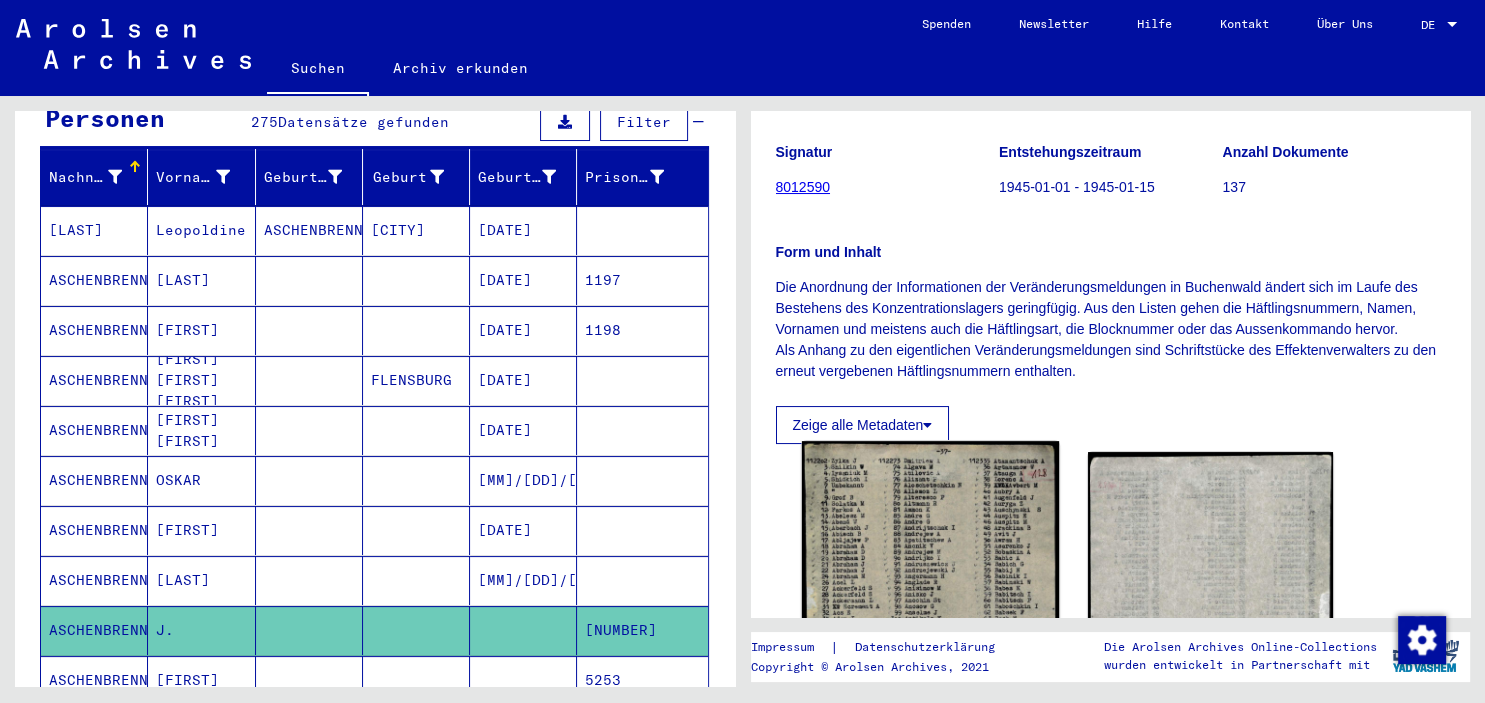 scroll, scrollTop: 220, scrollLeft: 0, axis: vertical 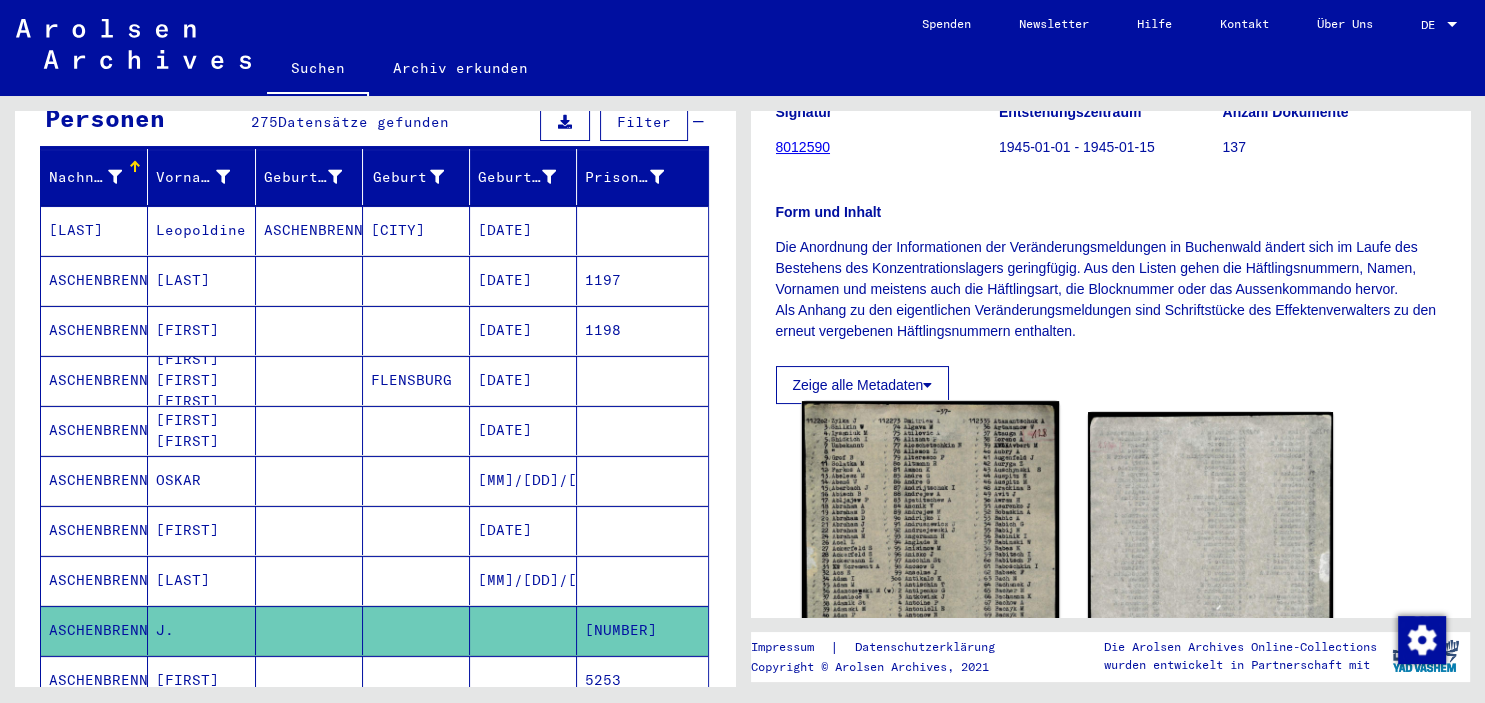 click 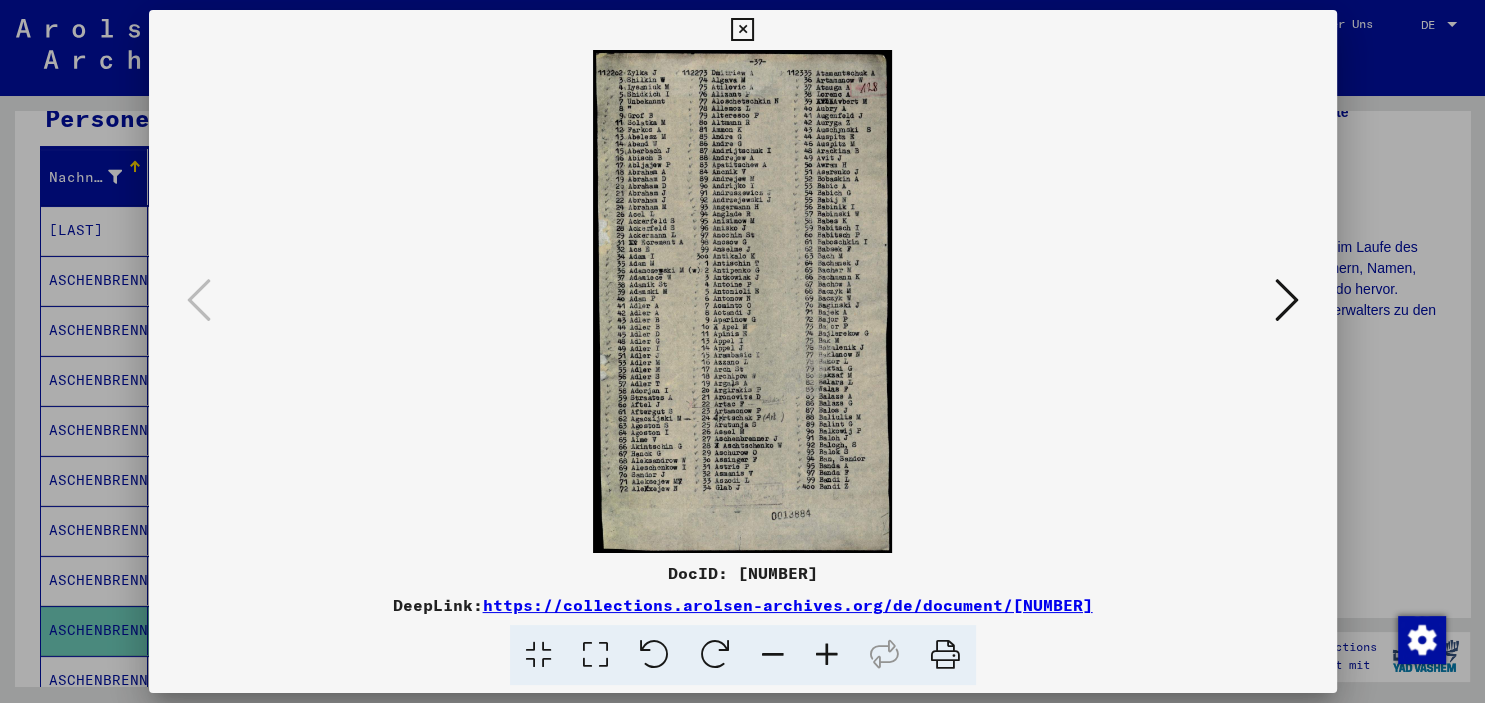 click at bounding box center [827, 655] 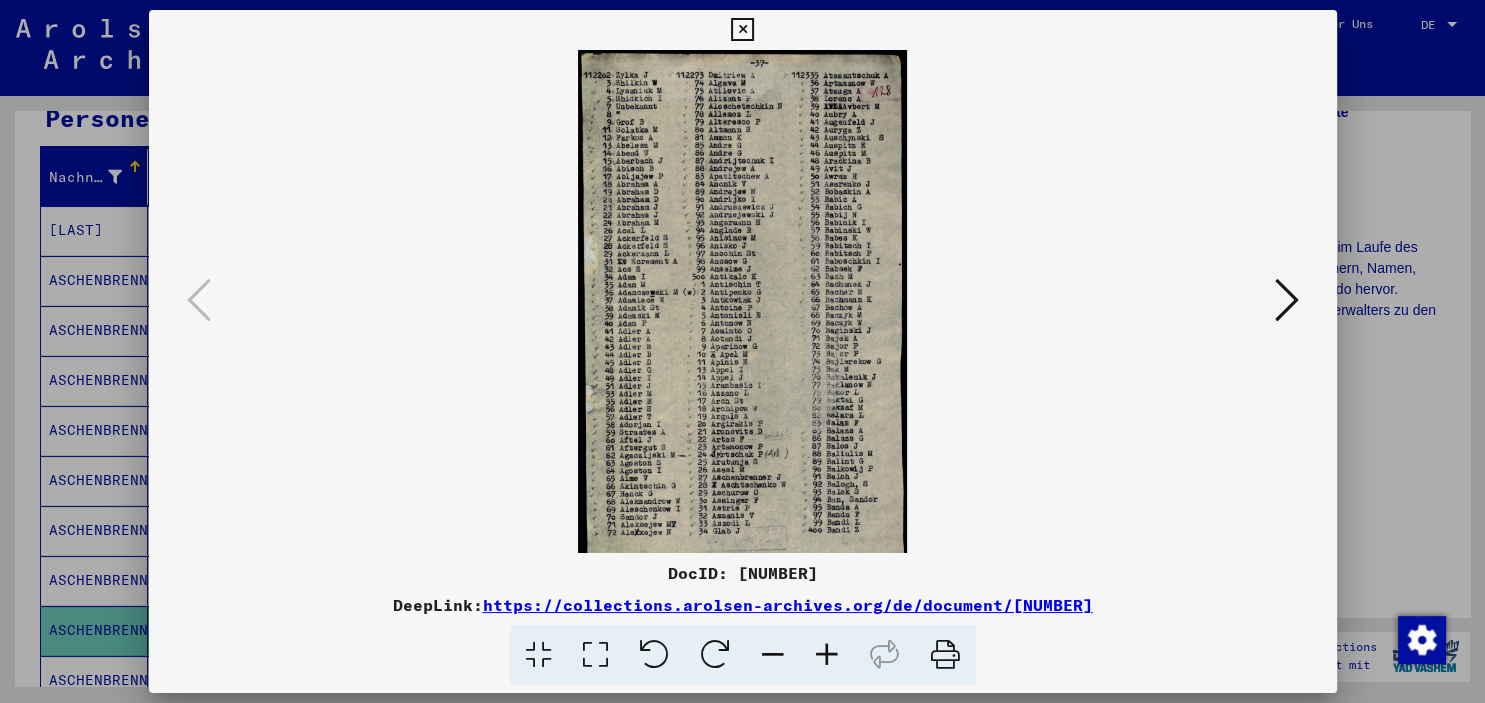 click at bounding box center [827, 655] 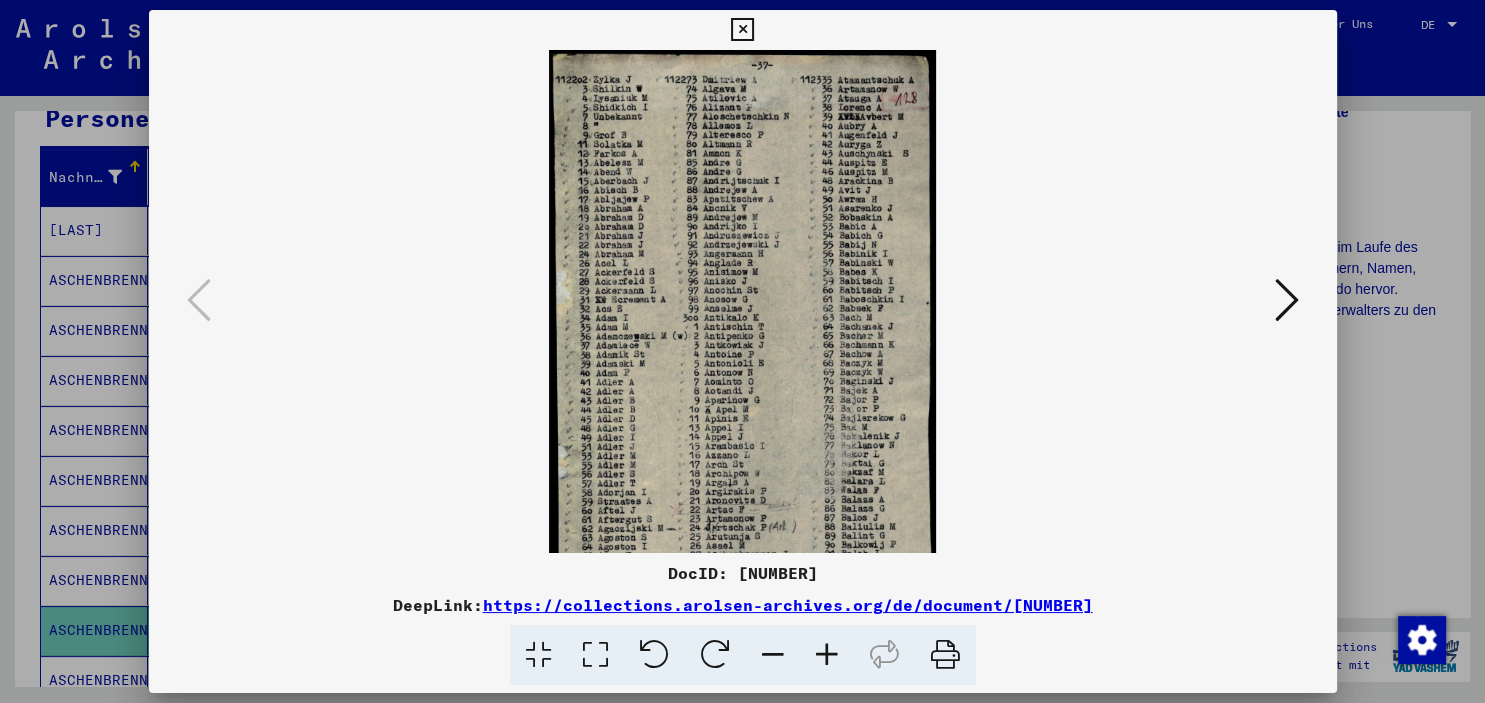 click at bounding box center [827, 655] 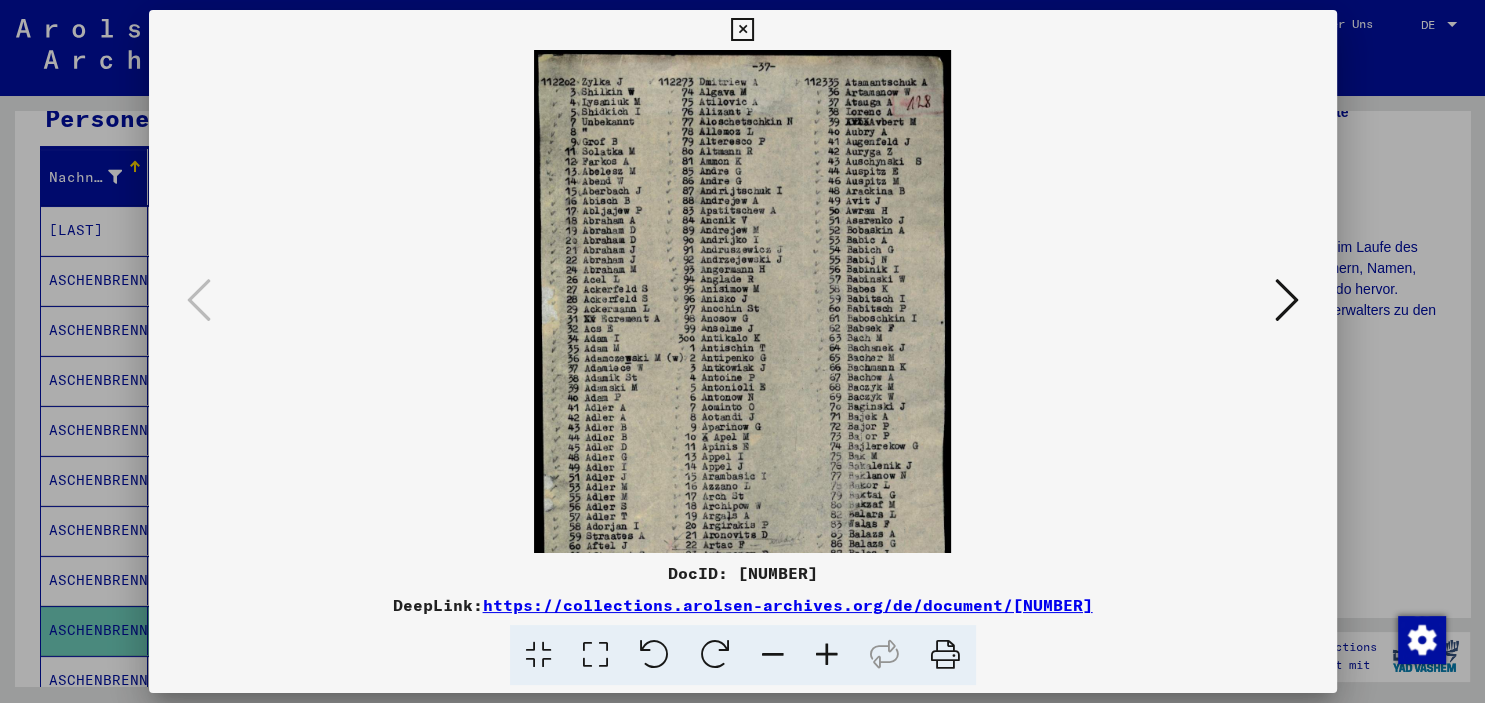 click at bounding box center (827, 655) 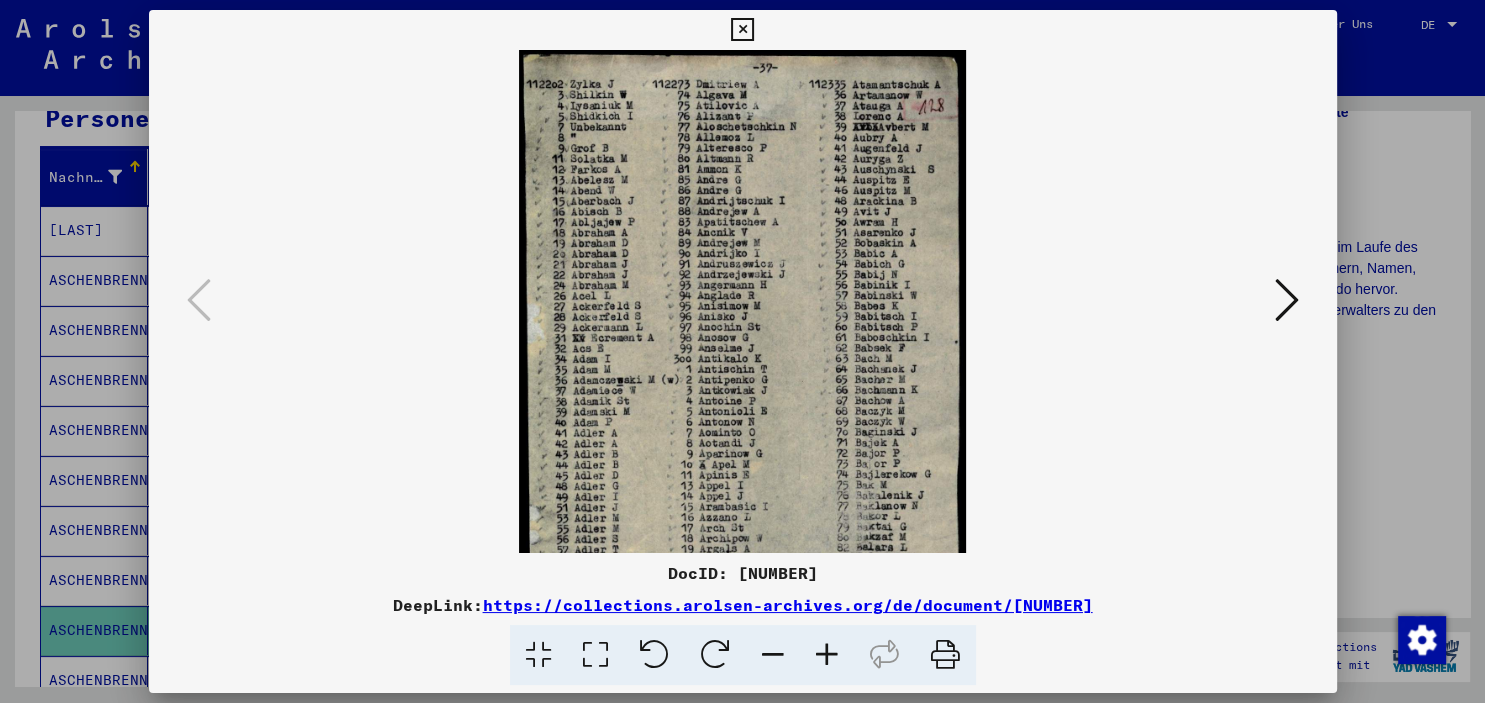 click at bounding box center (827, 655) 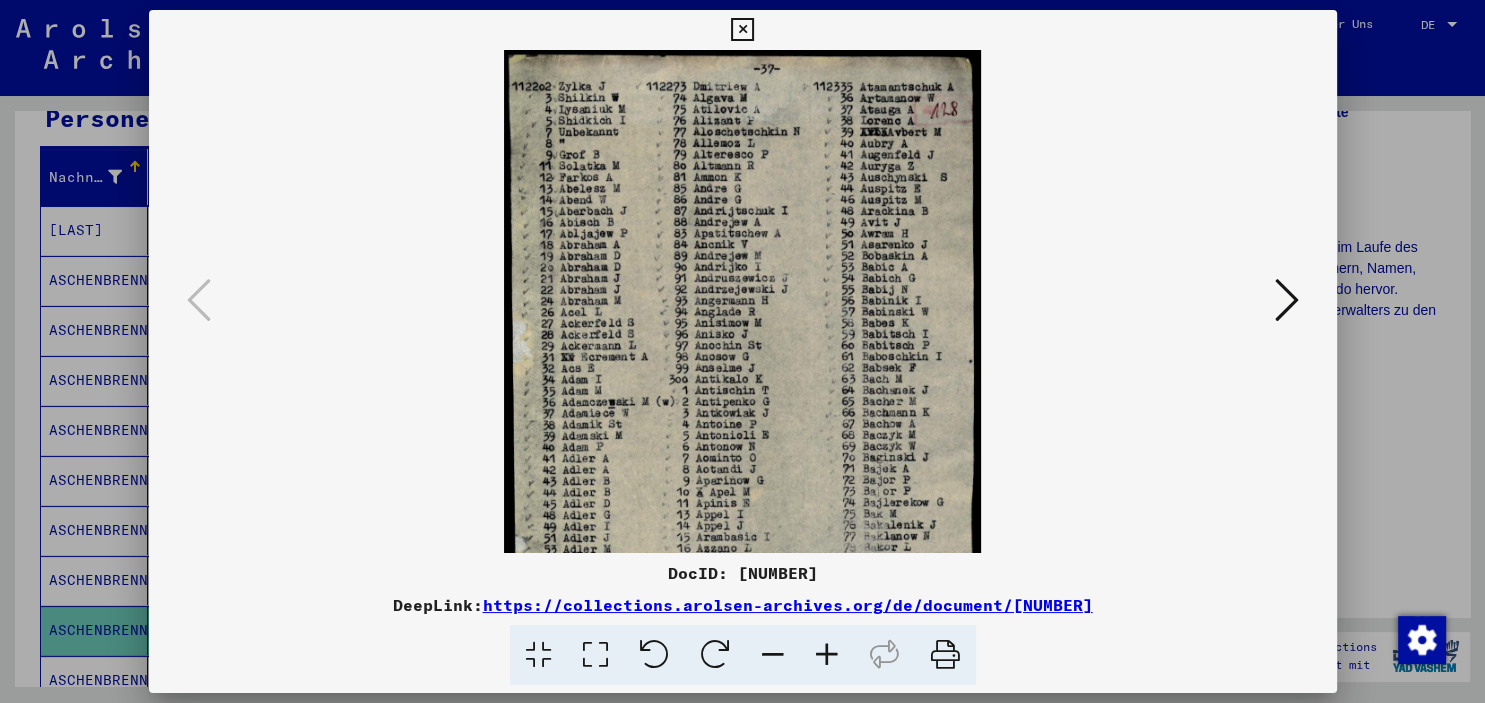 click at bounding box center (827, 655) 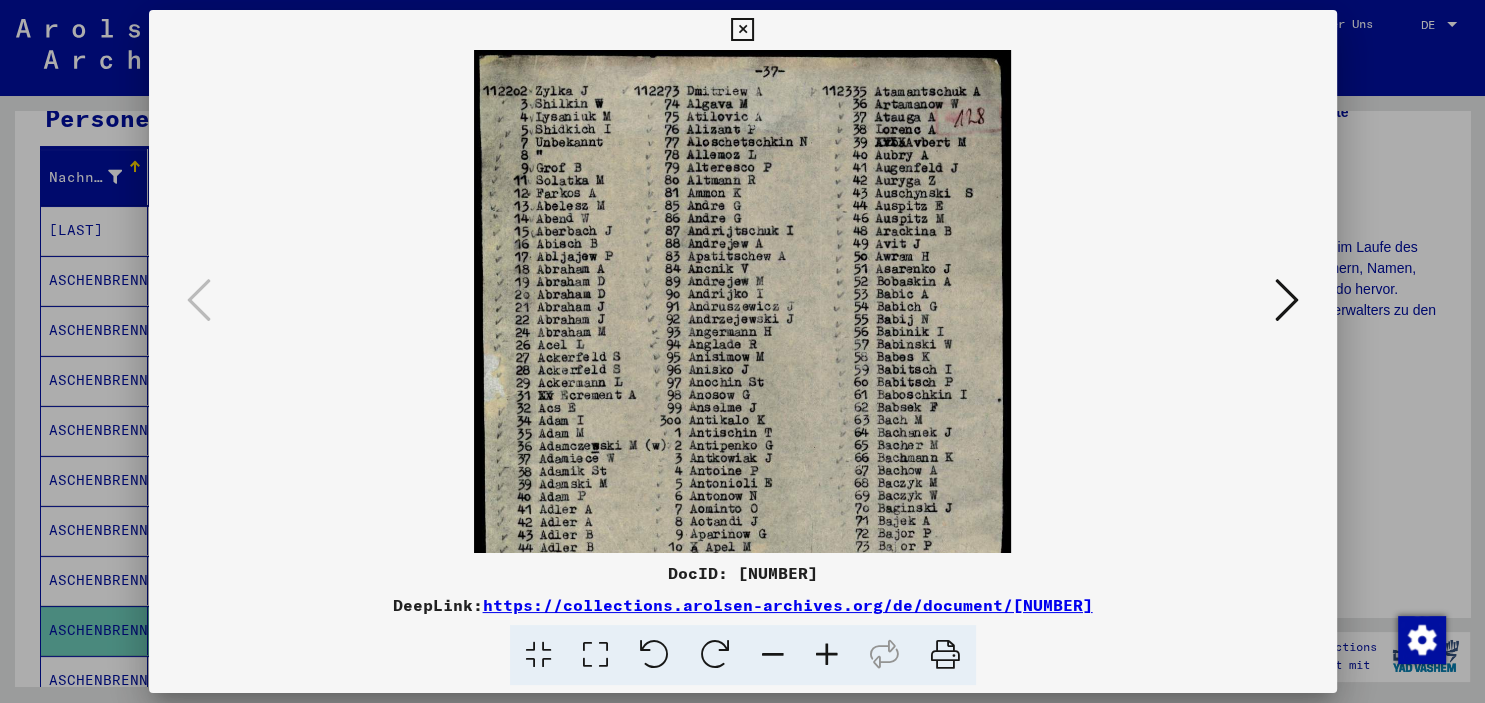 click at bounding box center [827, 655] 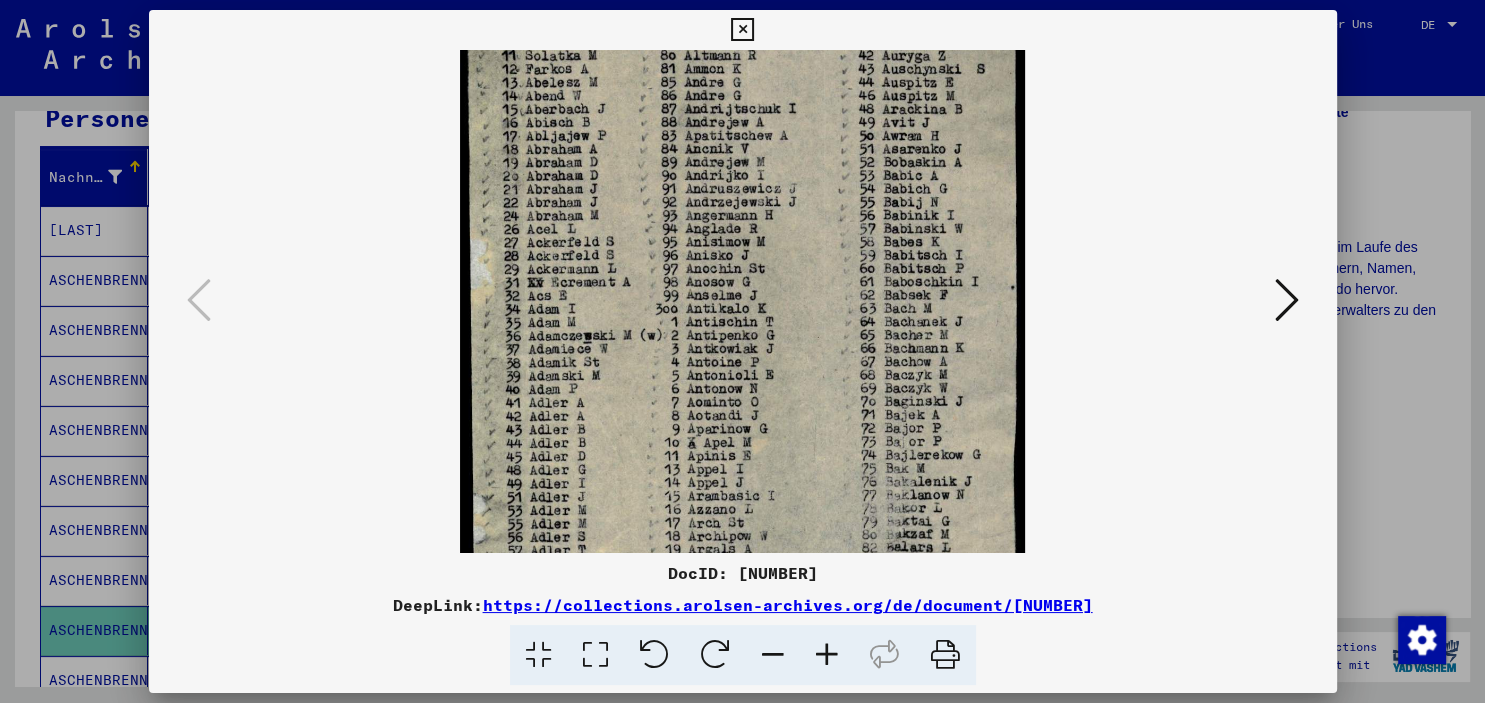 drag, startPoint x: 700, startPoint y: 321, endPoint x: 686, endPoint y: 228, distance: 94.04786 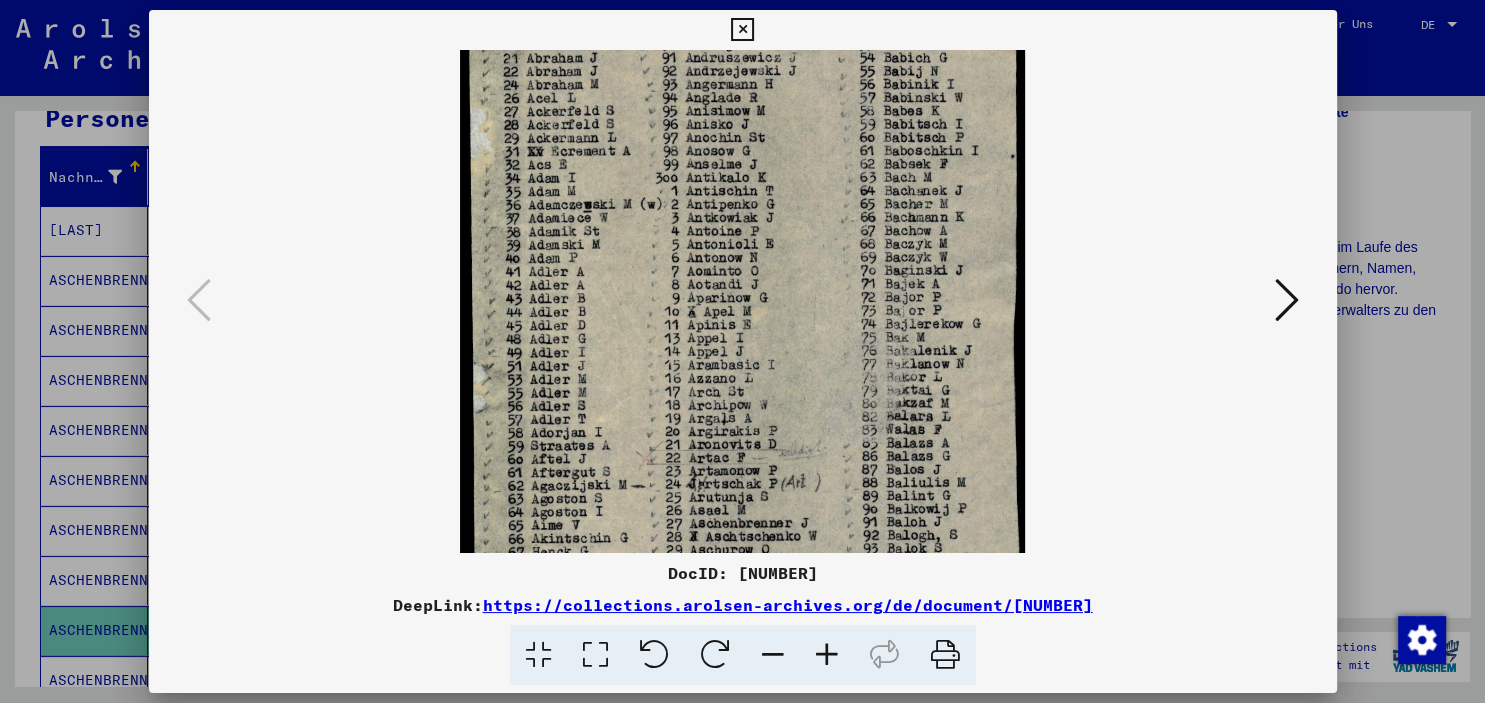 drag, startPoint x: 710, startPoint y: 334, endPoint x: 695, endPoint y: 227, distance: 108.04629 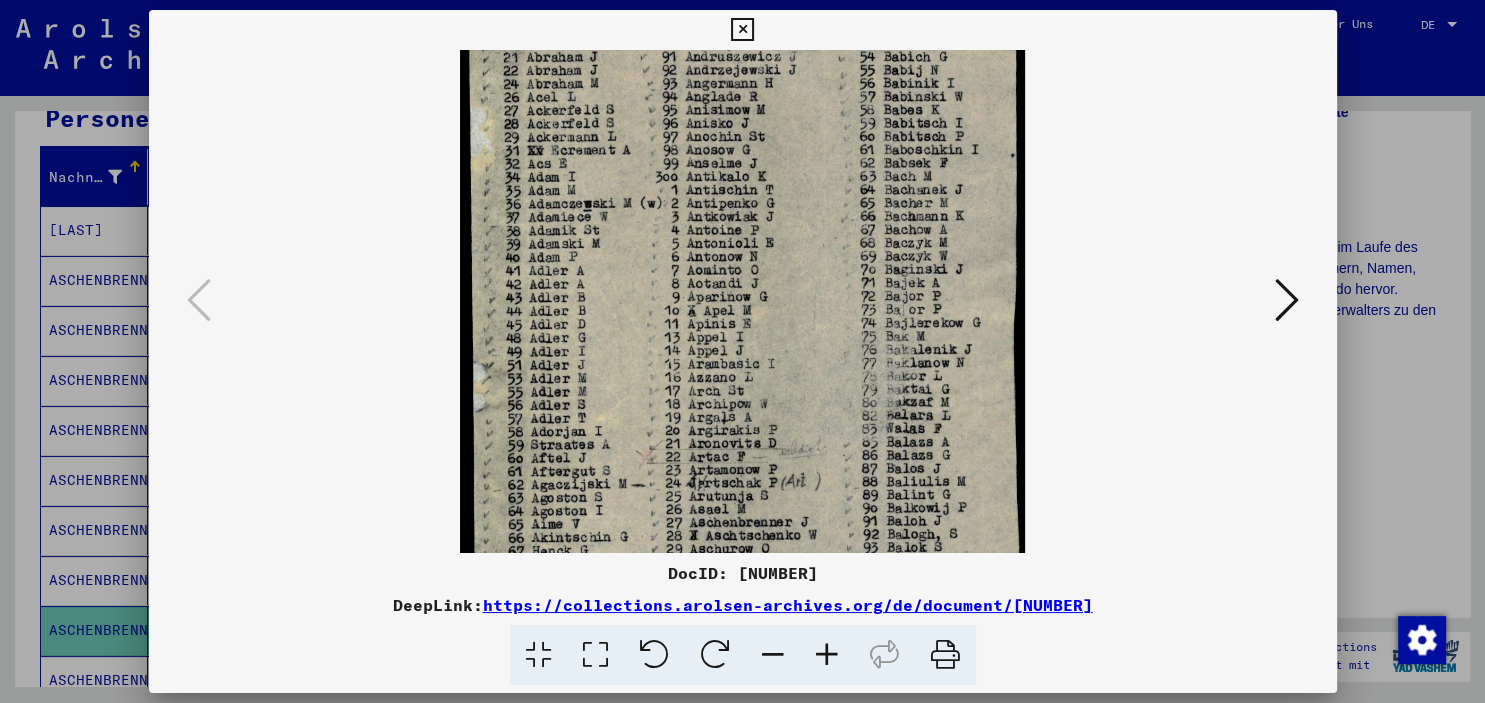 click at bounding box center [743, 262] 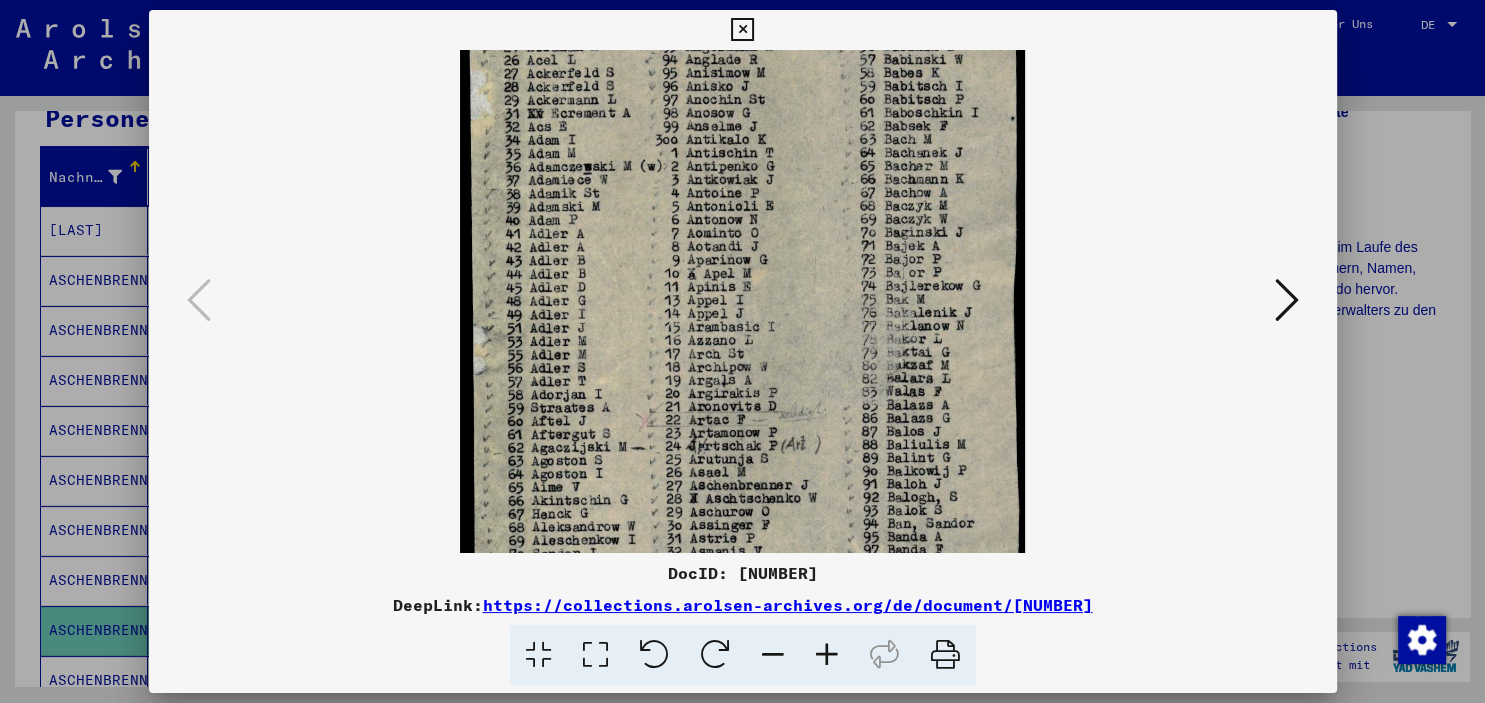 scroll, scrollTop: 363, scrollLeft: 0, axis: vertical 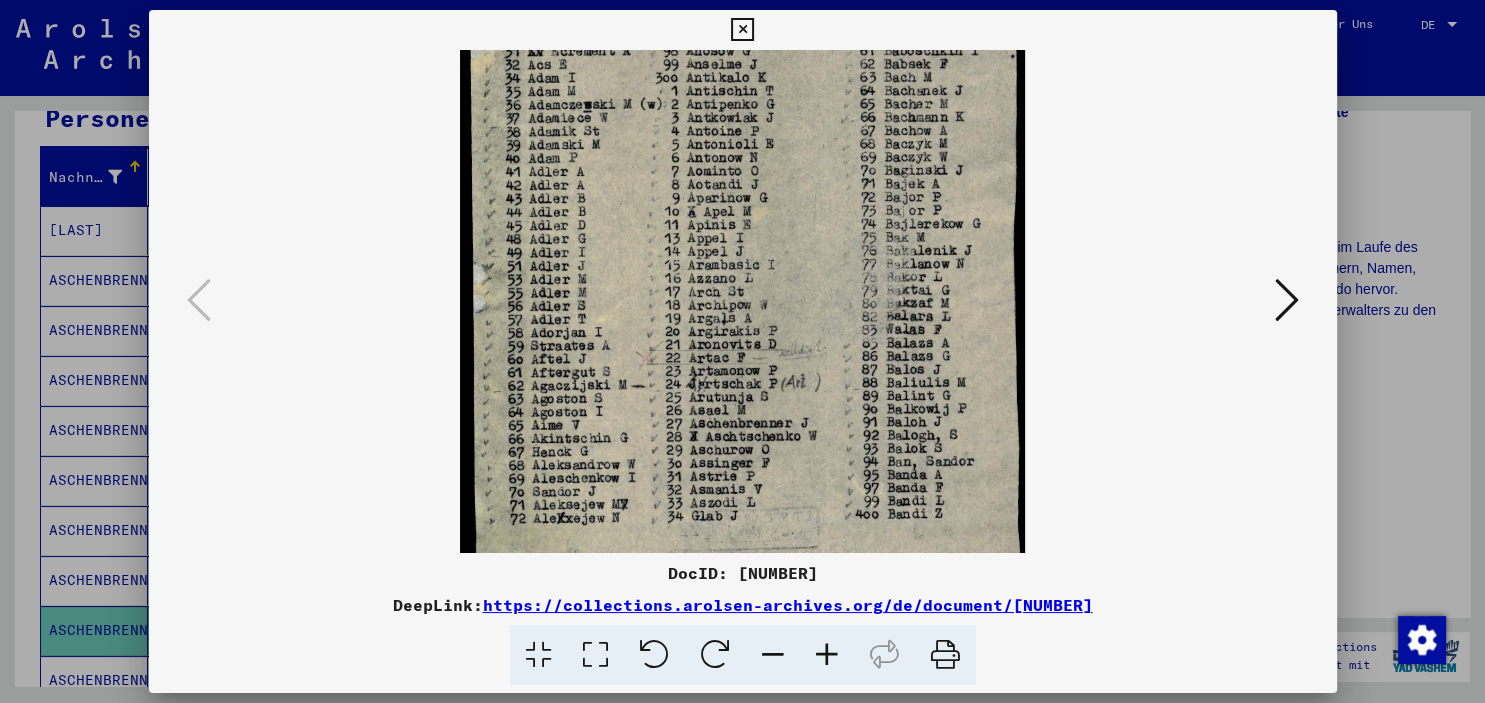 drag, startPoint x: 710, startPoint y: 418, endPoint x: 698, endPoint y: 337, distance: 81.88406 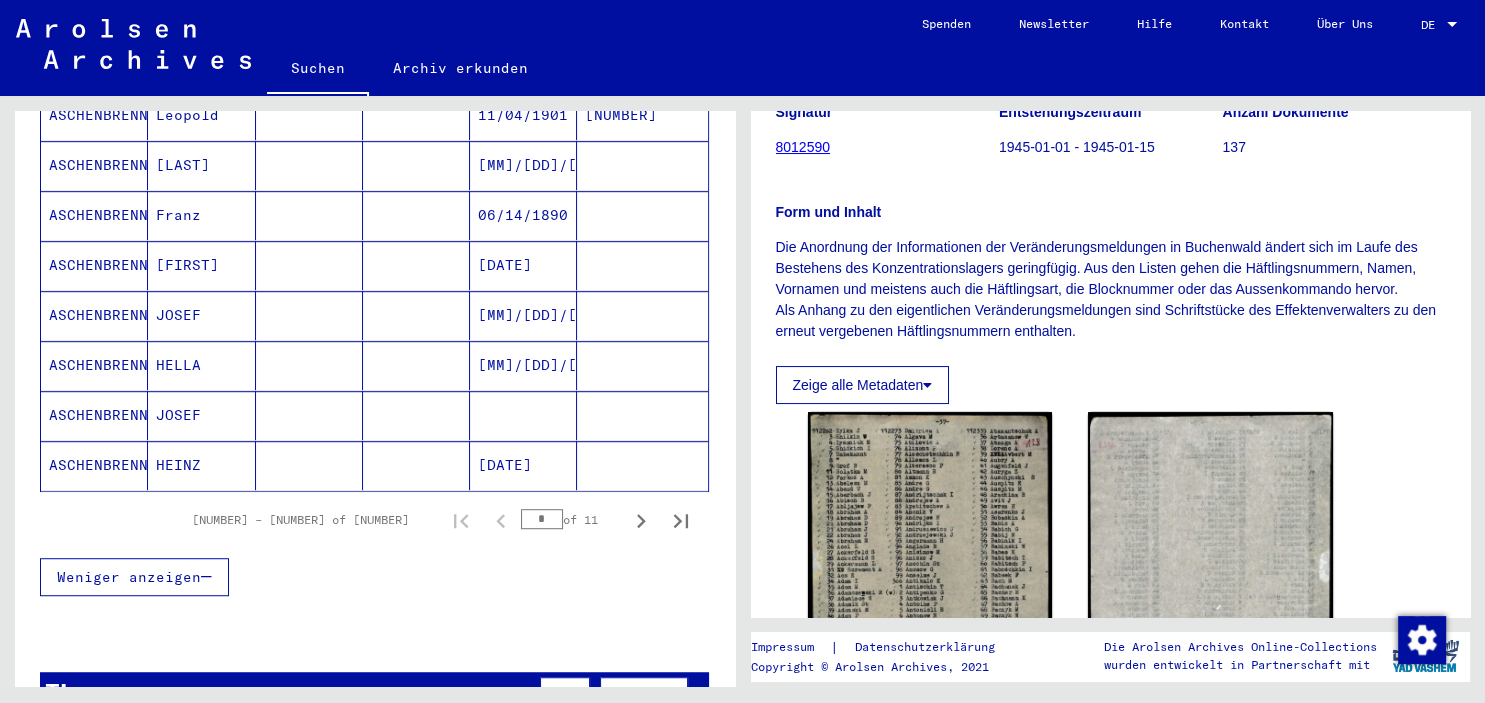 scroll, scrollTop: 1214, scrollLeft: 0, axis: vertical 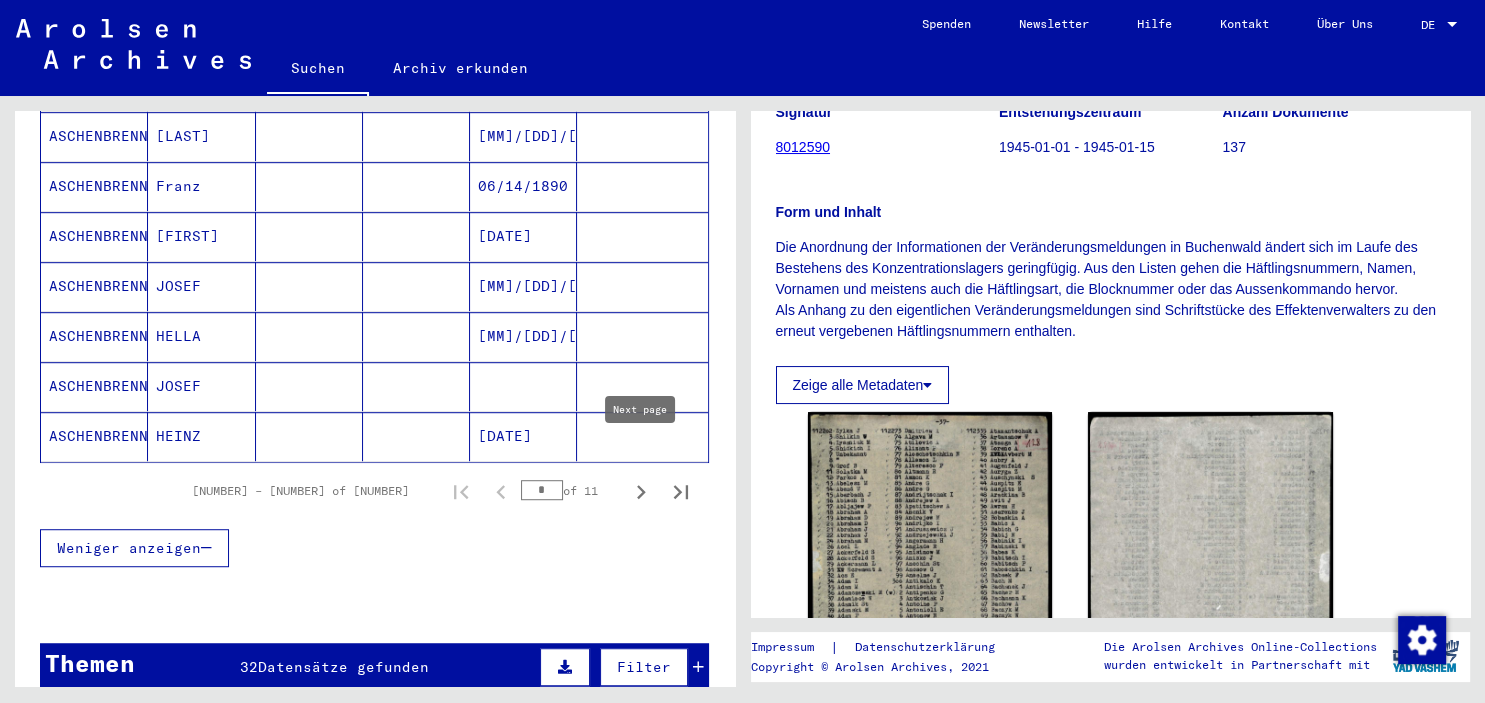 click 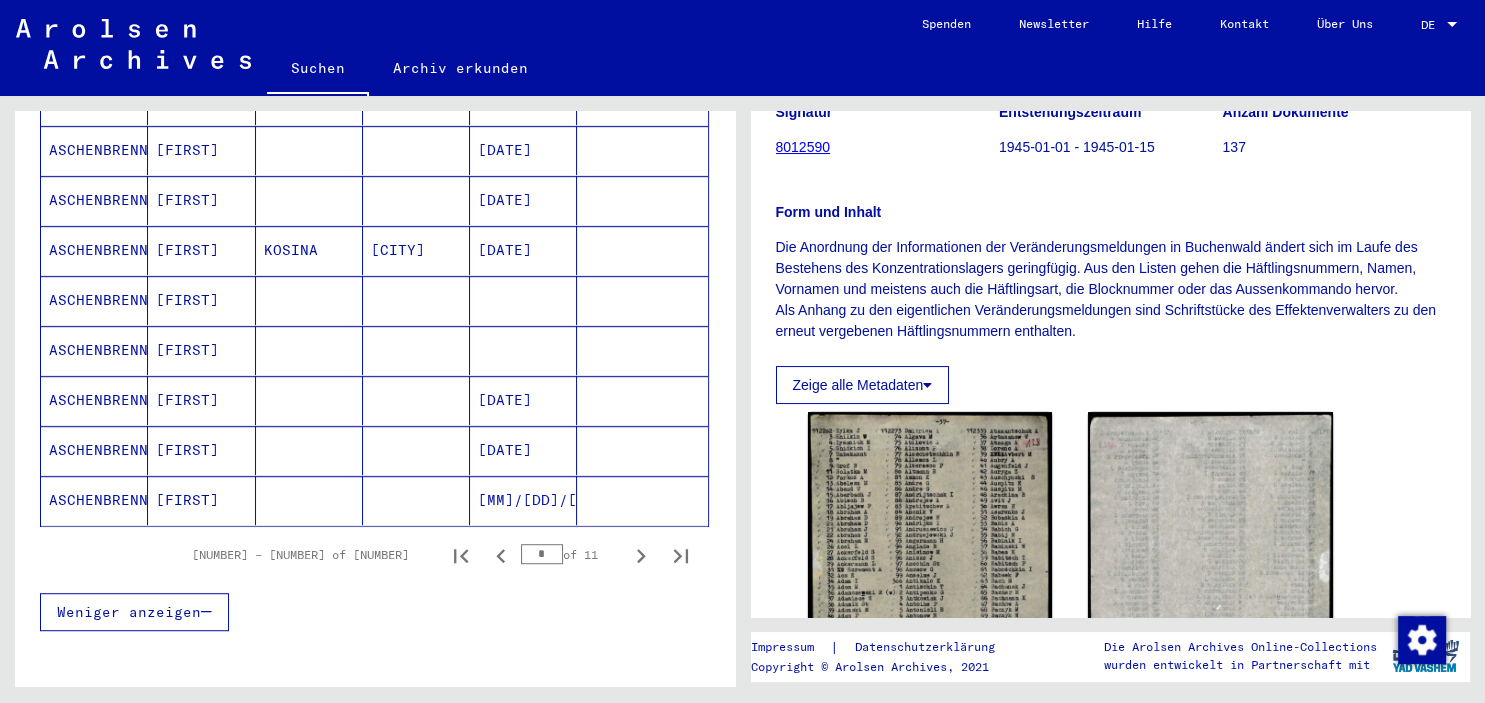 scroll, scrollTop: 1214, scrollLeft: 0, axis: vertical 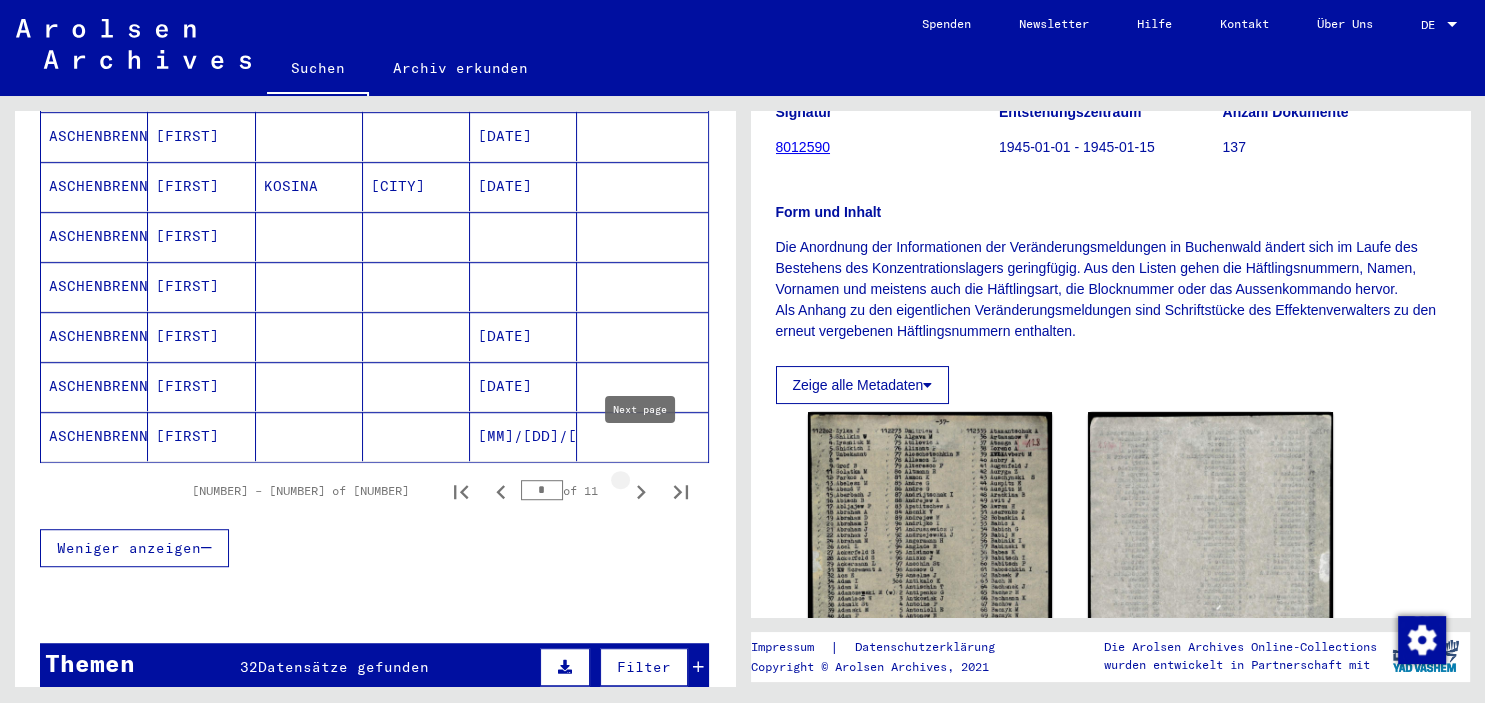 click 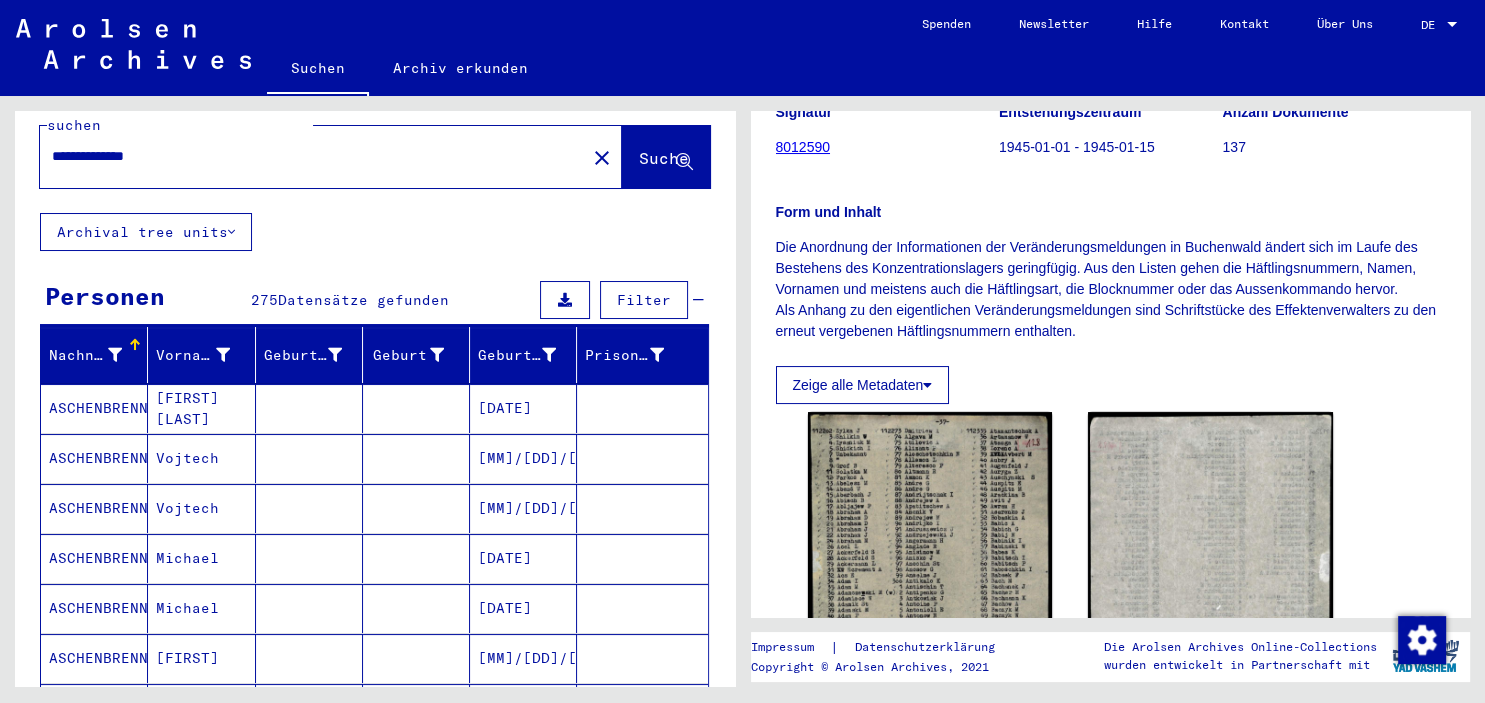 scroll, scrollTop: 0, scrollLeft: 0, axis: both 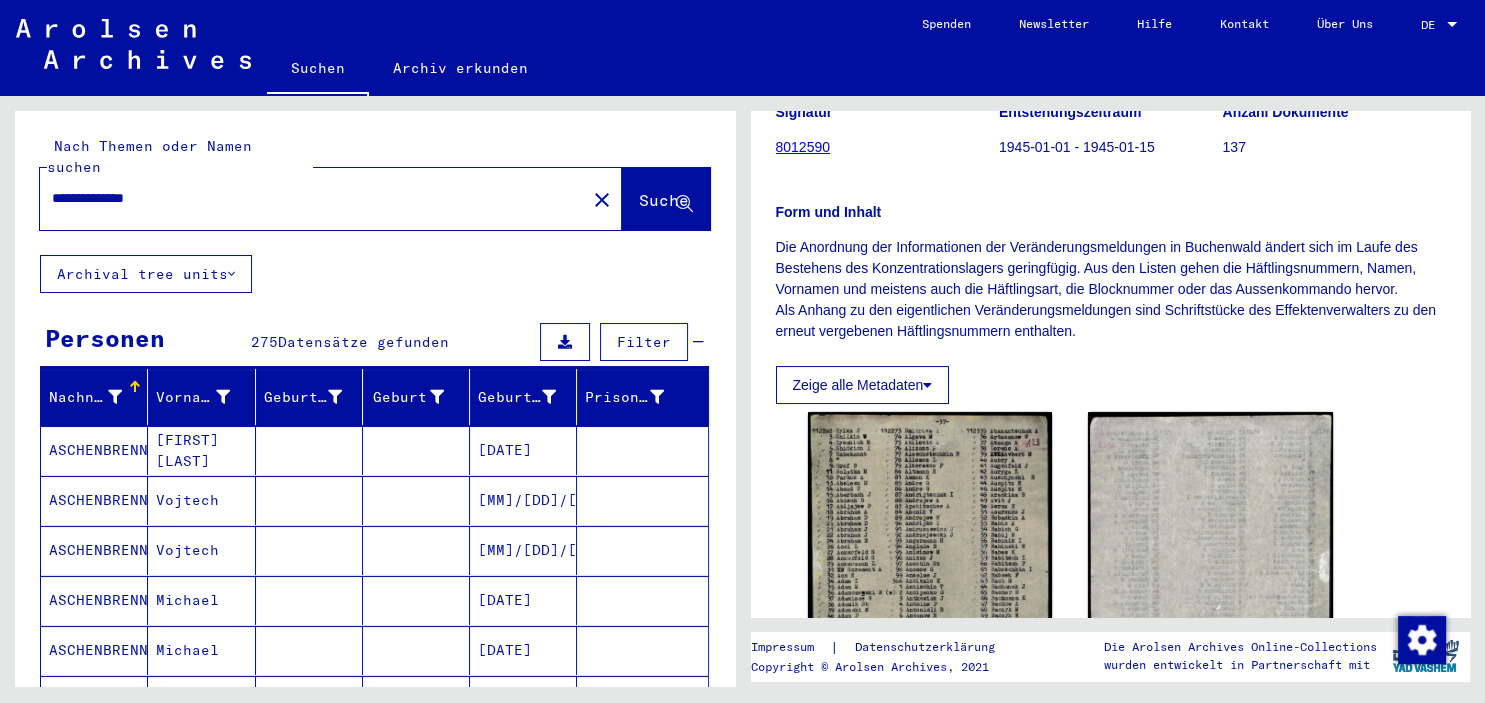 click on "**********" at bounding box center [313, 198] 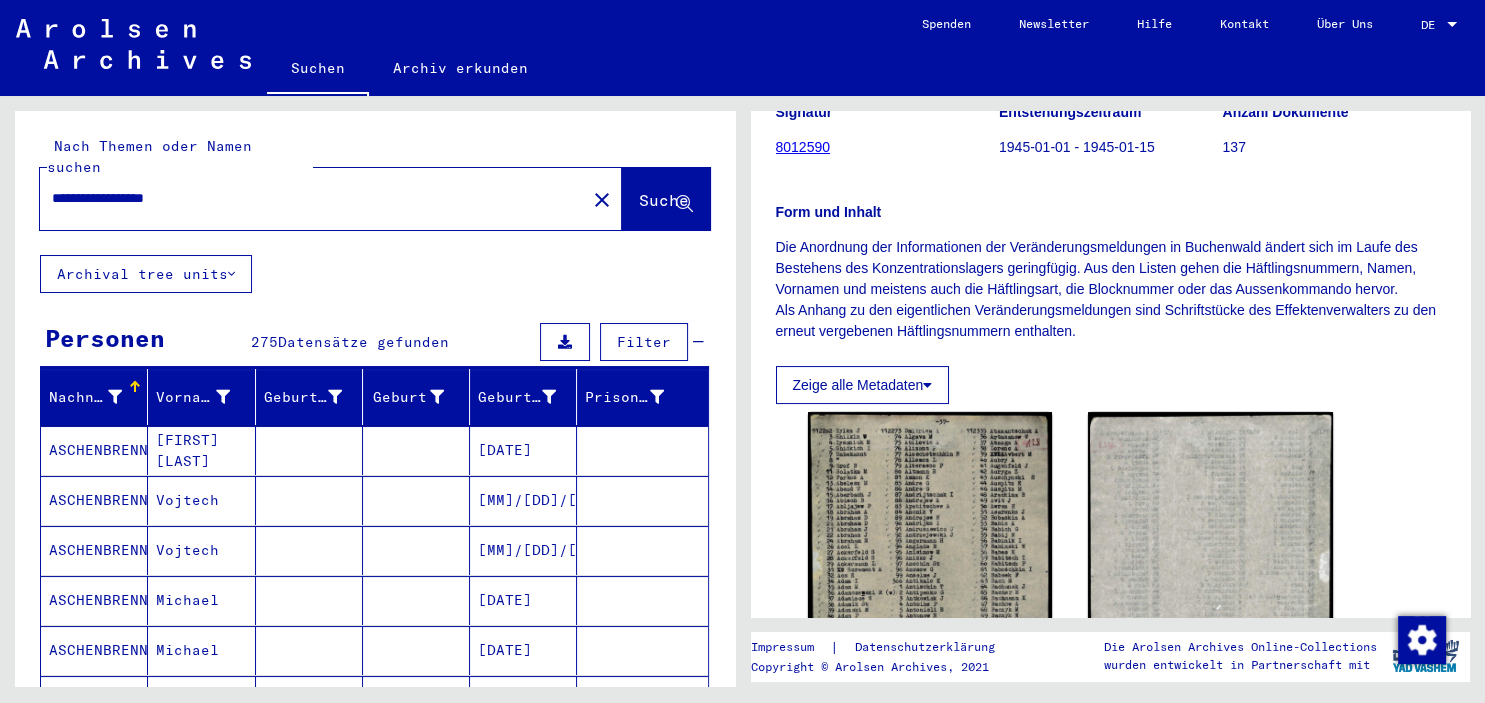 scroll, scrollTop: 0, scrollLeft: 0, axis: both 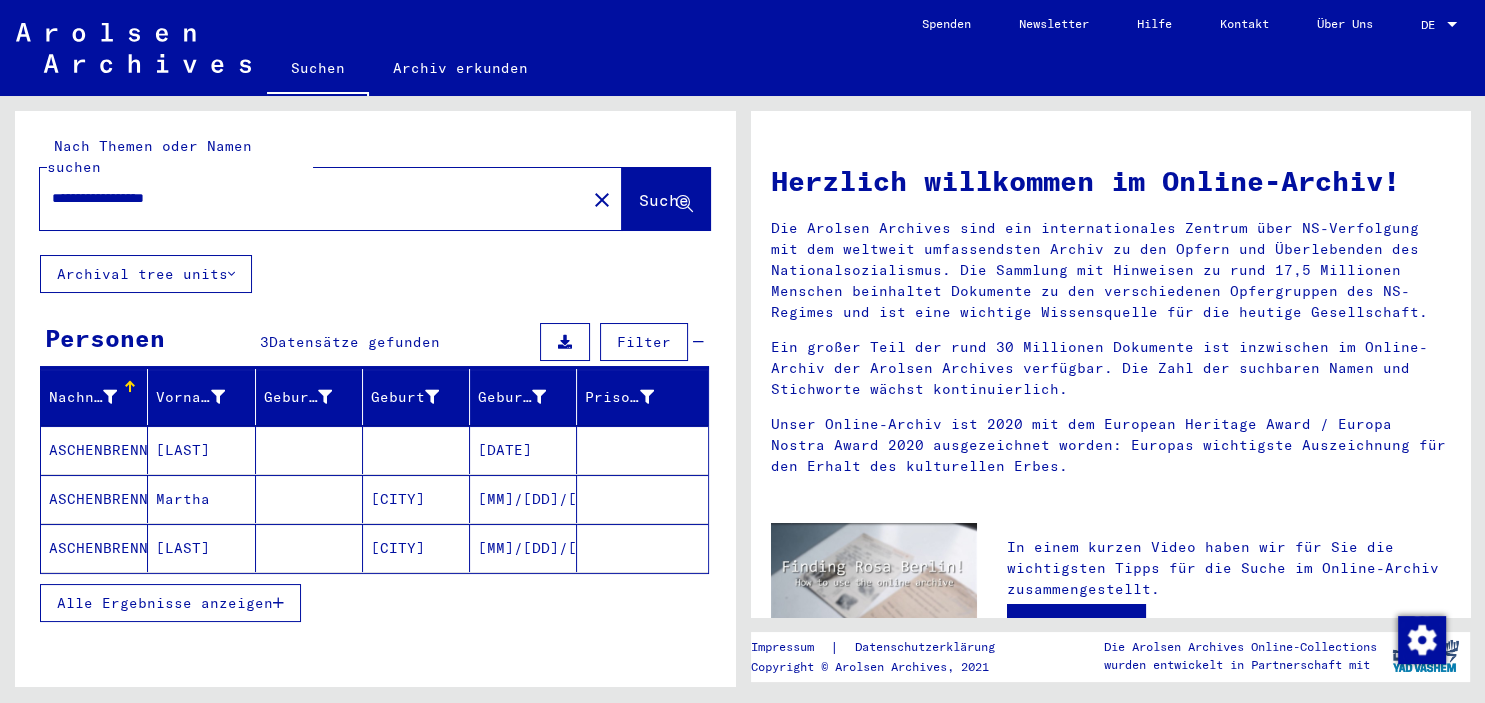 click on "**********" at bounding box center (307, 198) 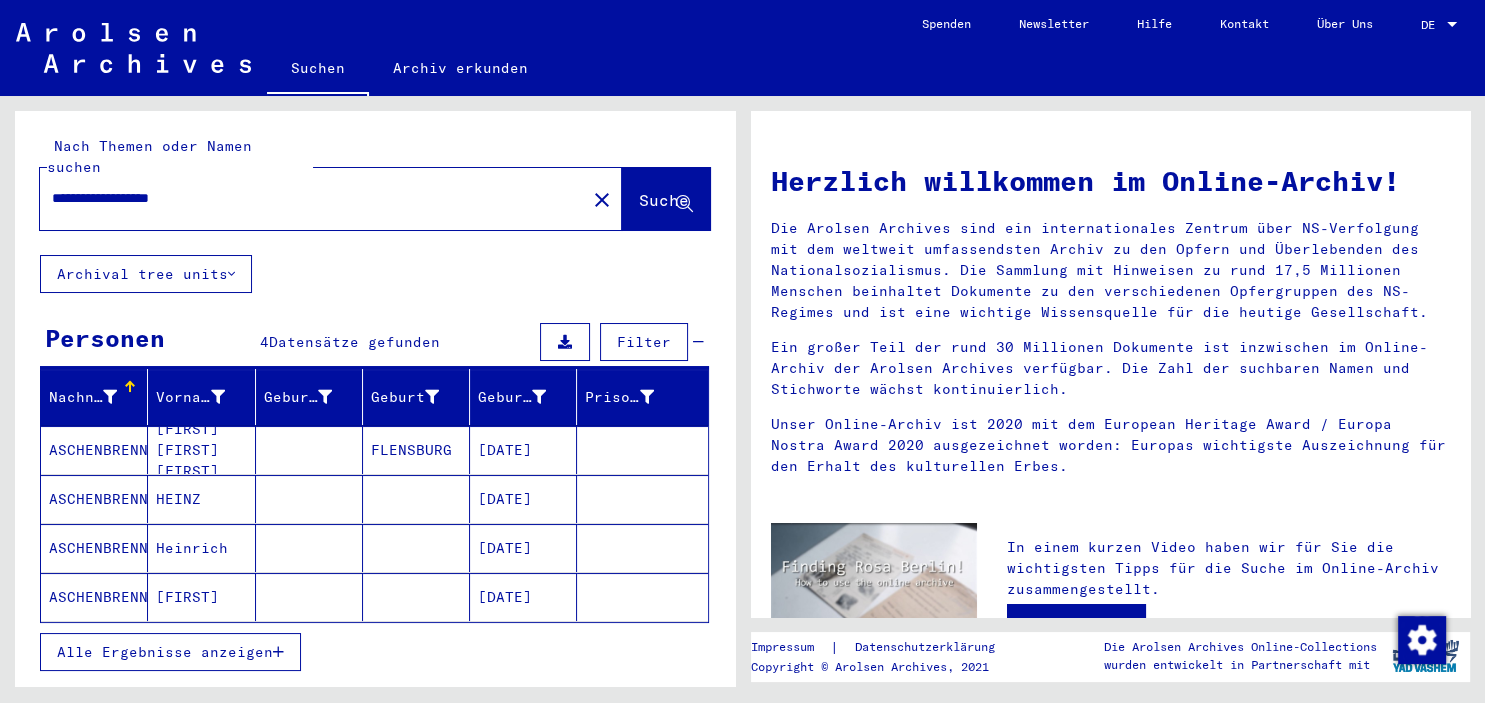 click on "[DATE]" at bounding box center (523, 548) 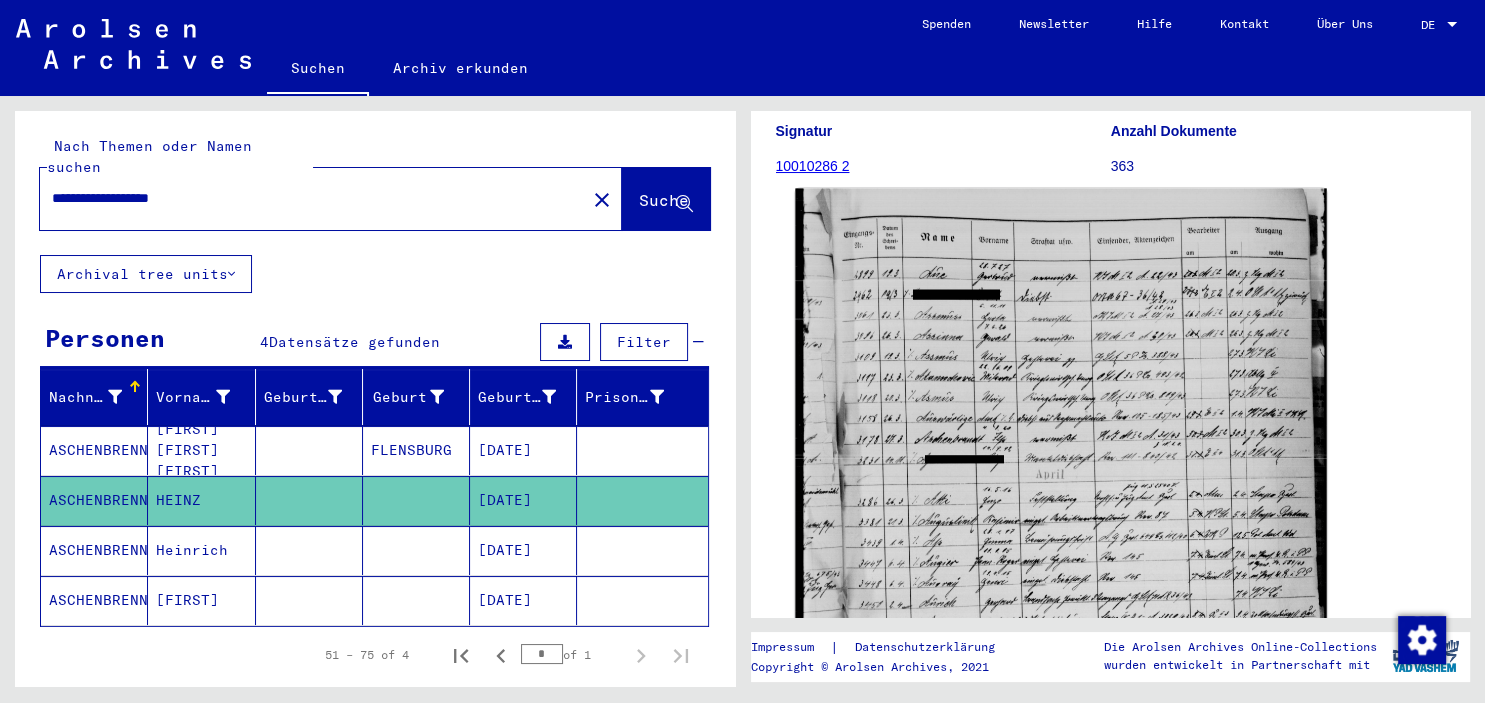 scroll, scrollTop: 220, scrollLeft: 0, axis: vertical 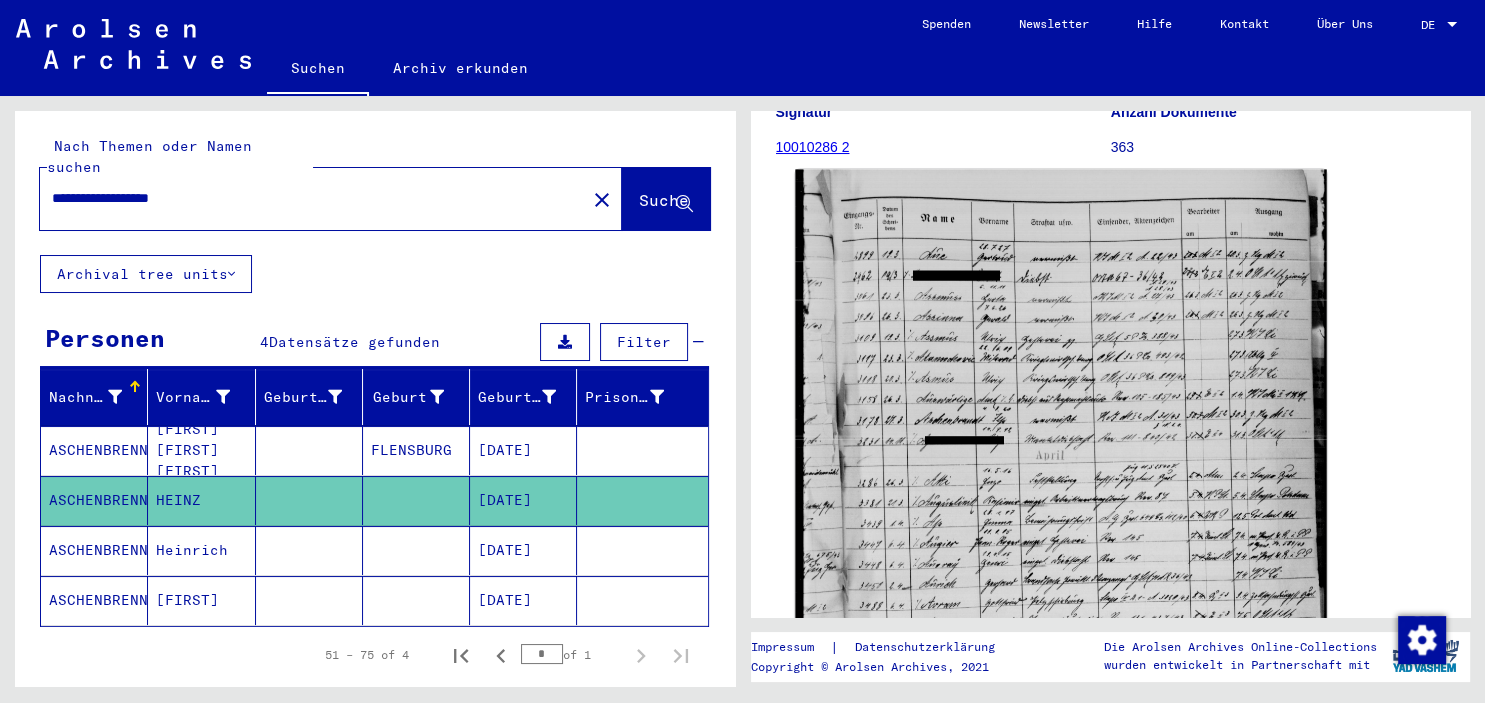 click 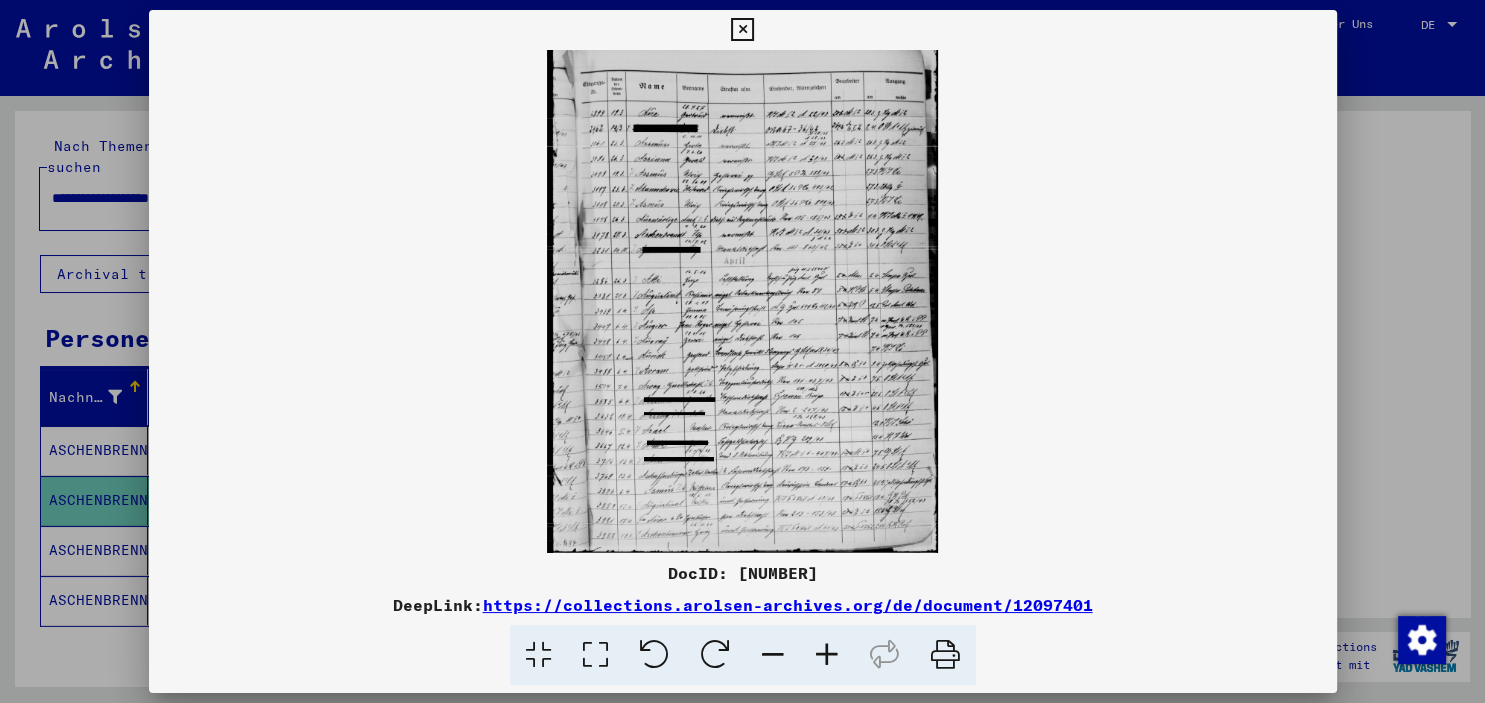 click at bounding box center (827, 655) 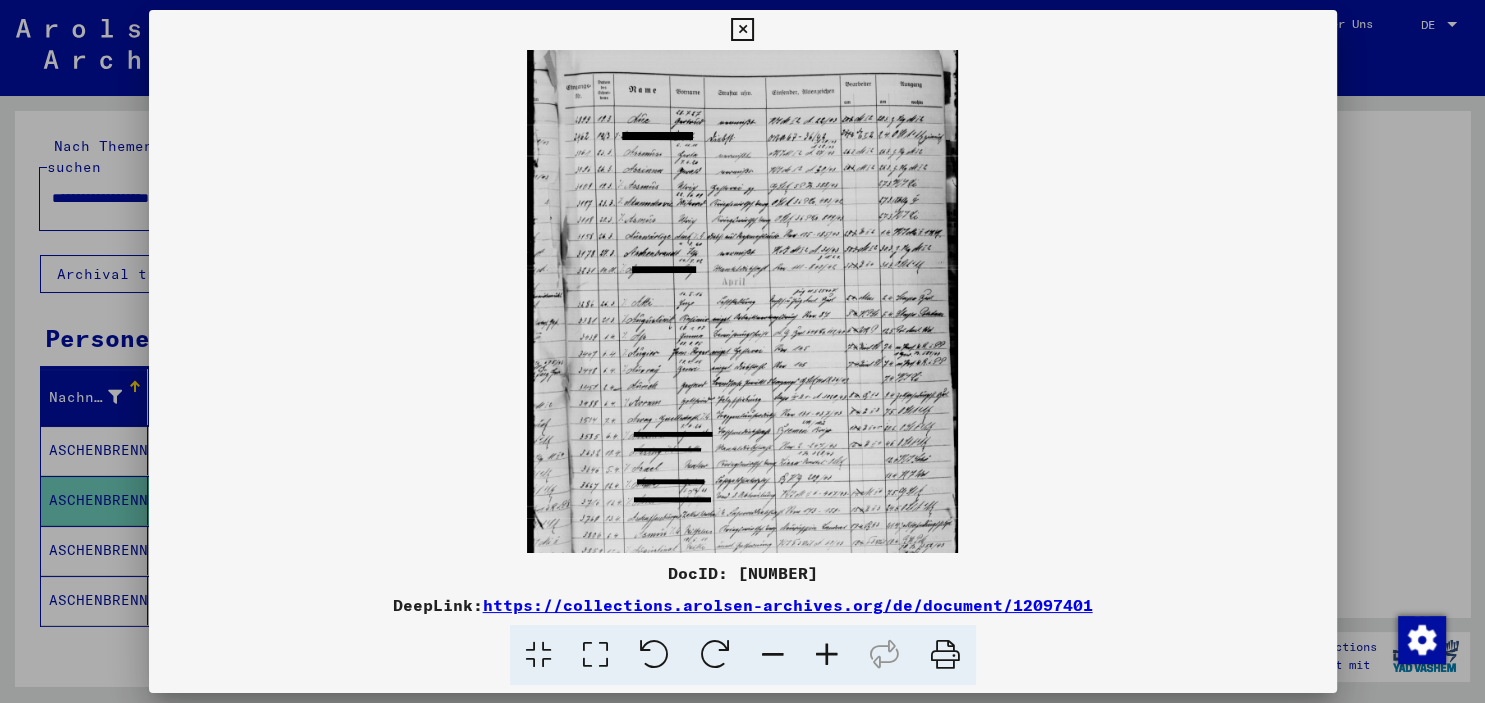 click at bounding box center [827, 655] 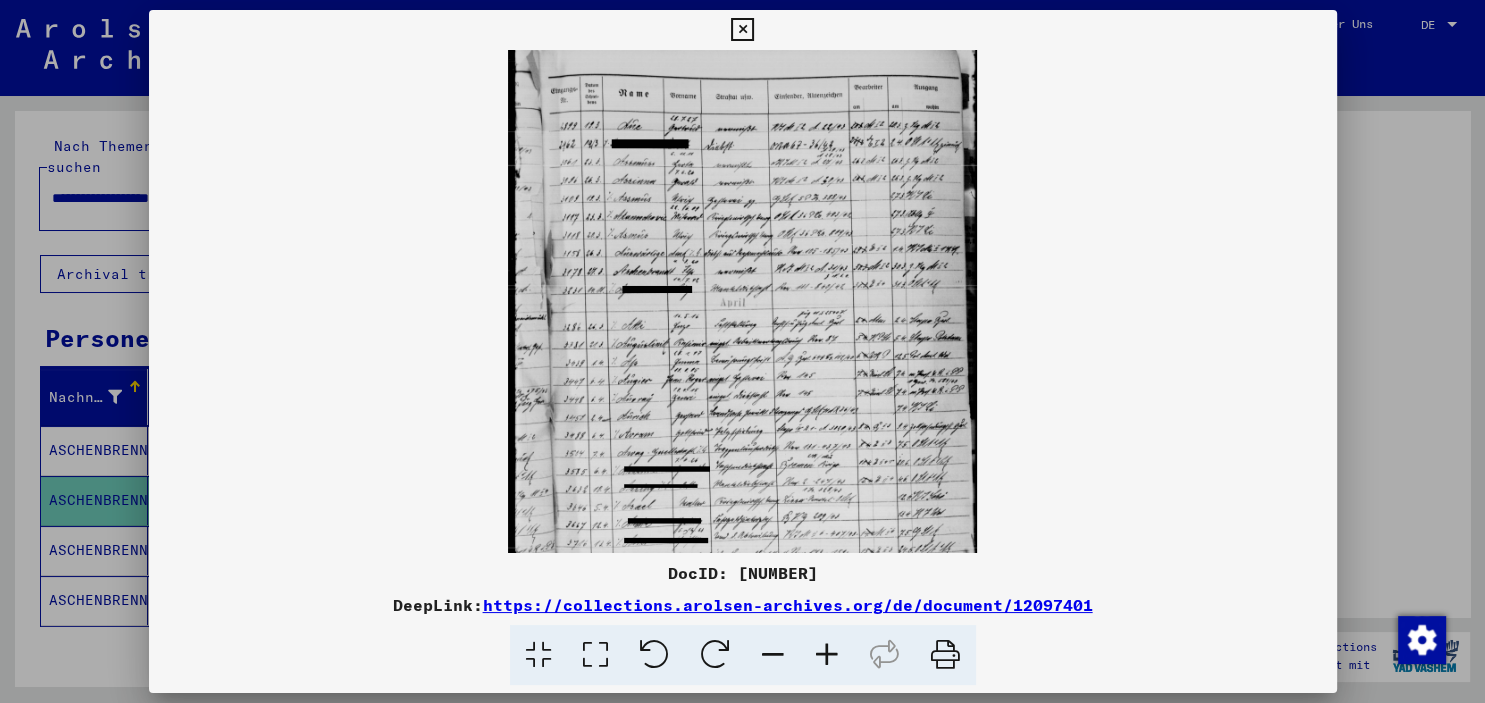 click at bounding box center [827, 655] 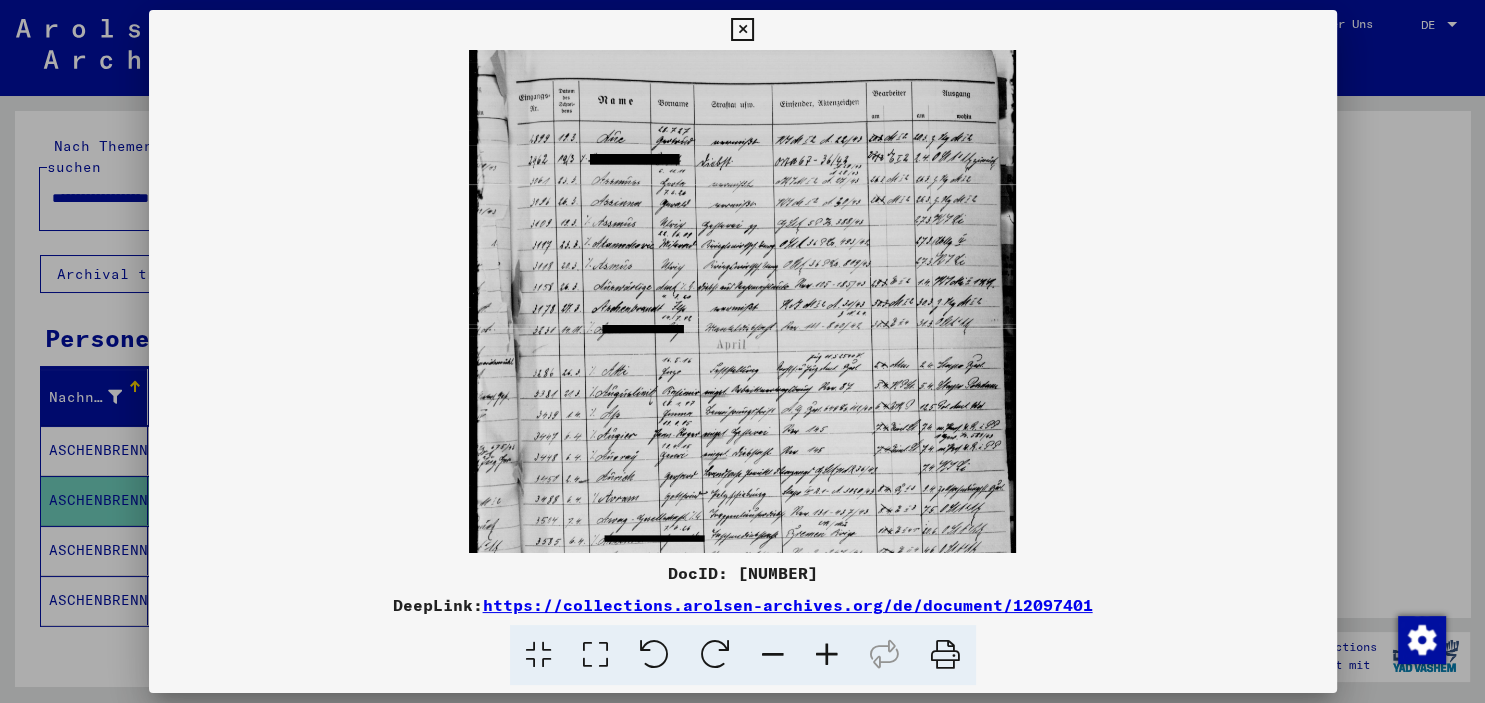 click at bounding box center [827, 655] 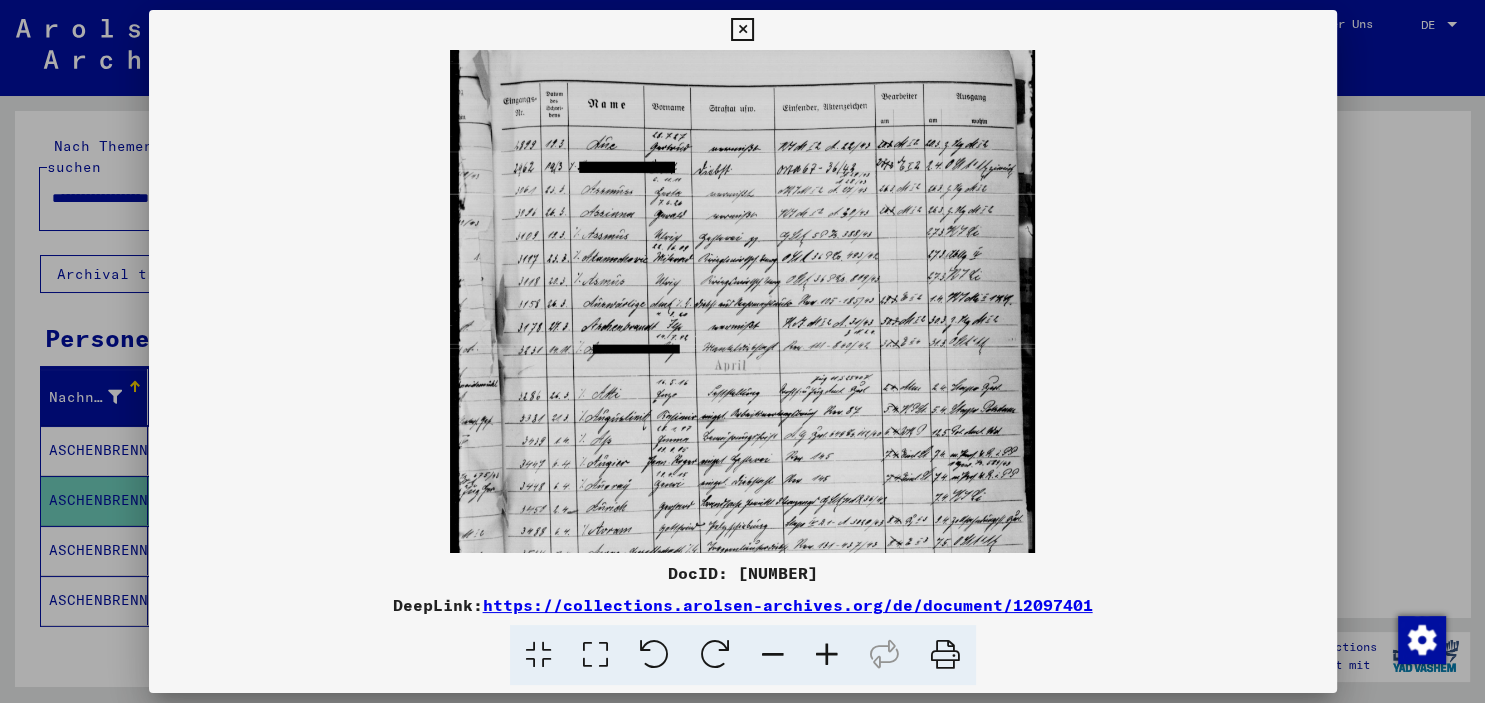 click at bounding box center (827, 655) 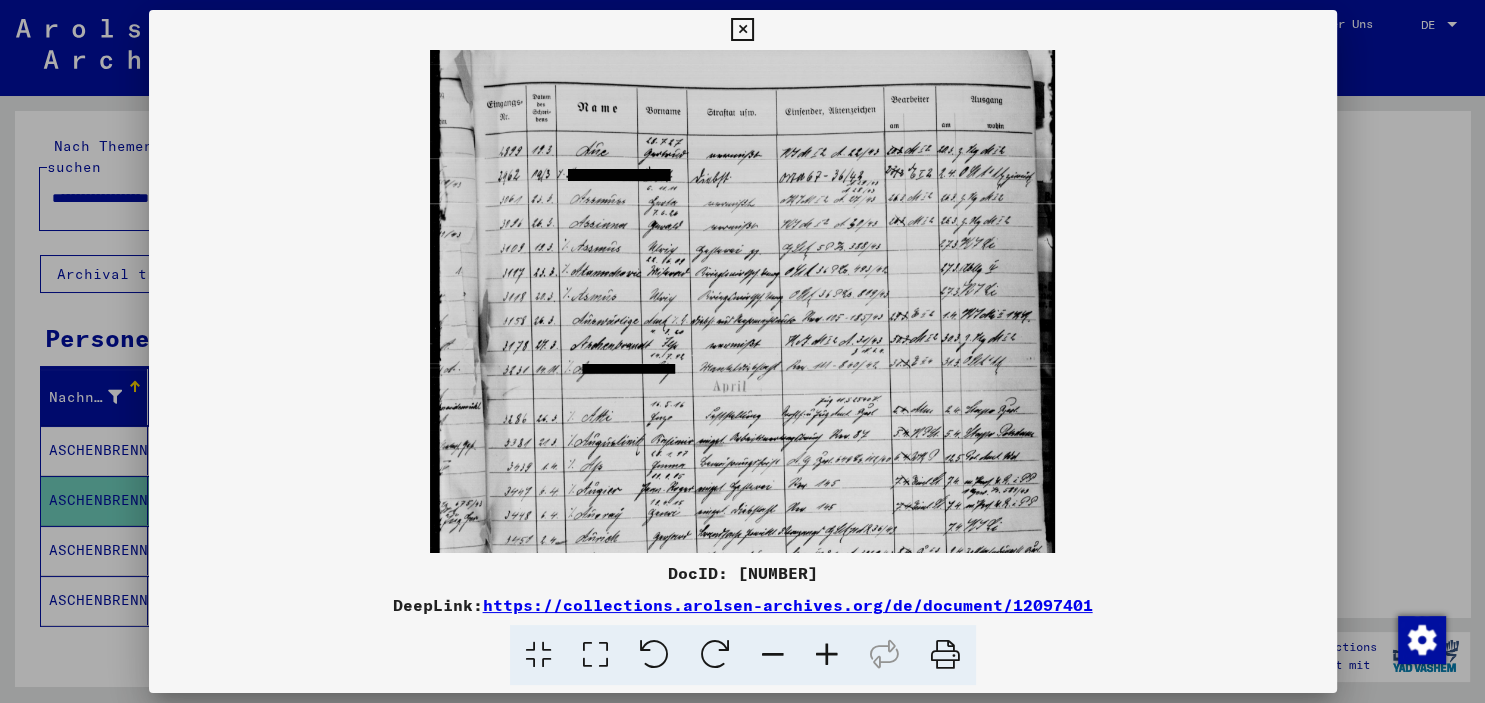 click at bounding box center [827, 655] 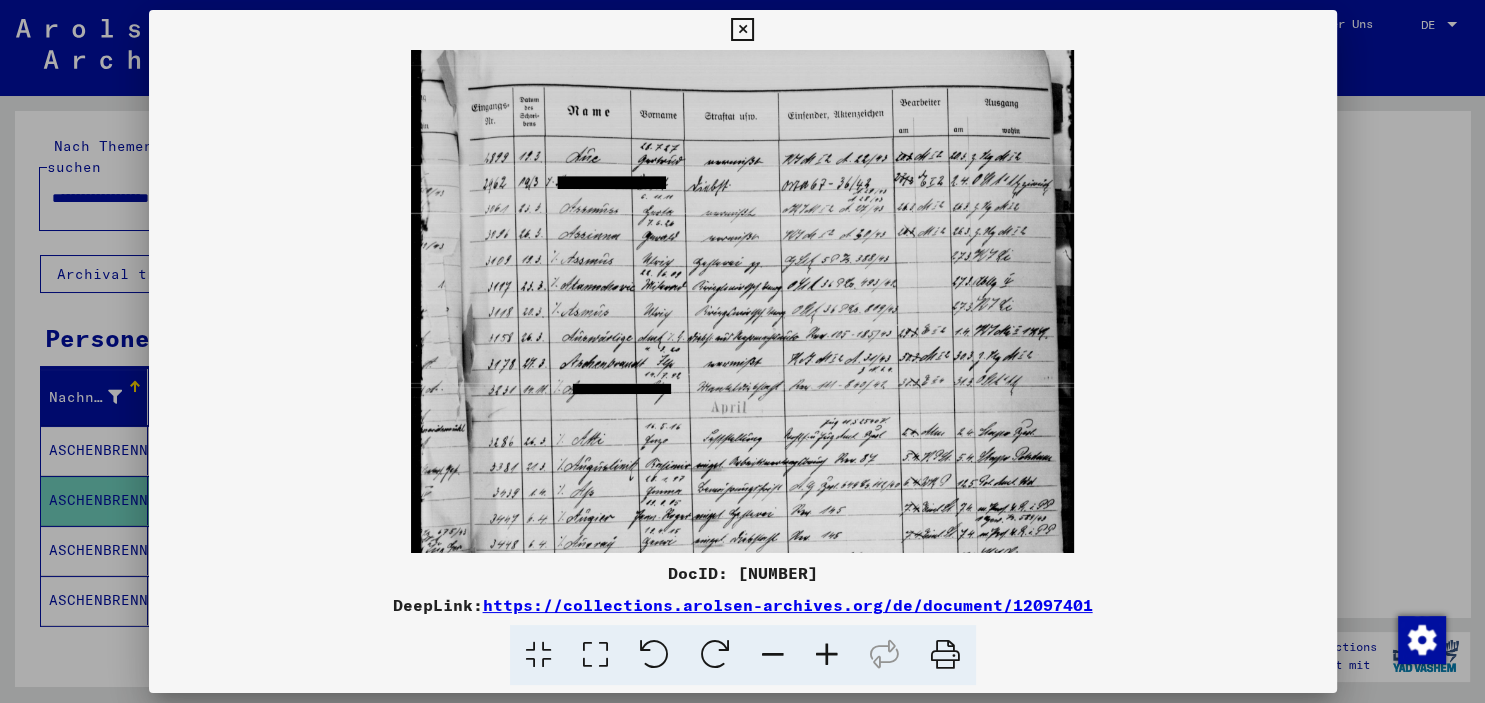 click at bounding box center (827, 655) 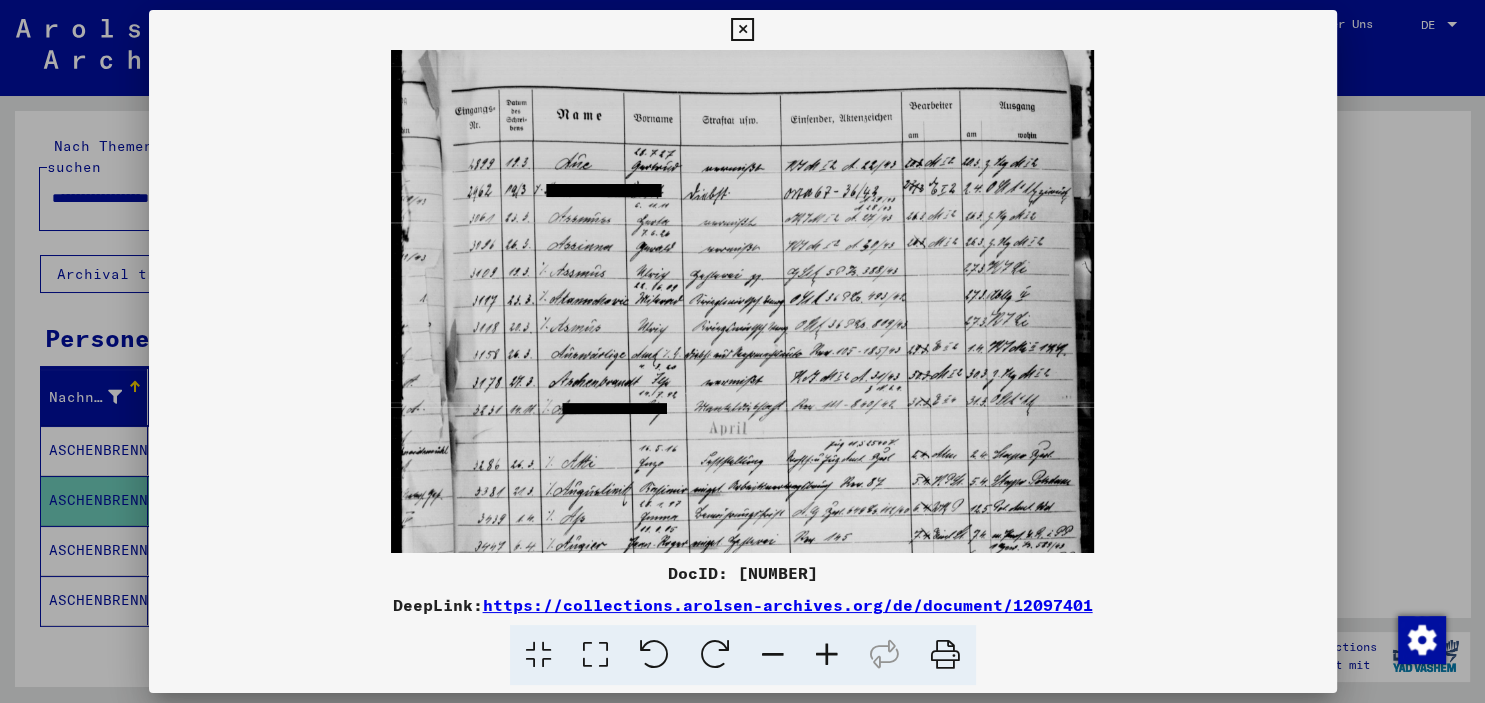 click at bounding box center (827, 655) 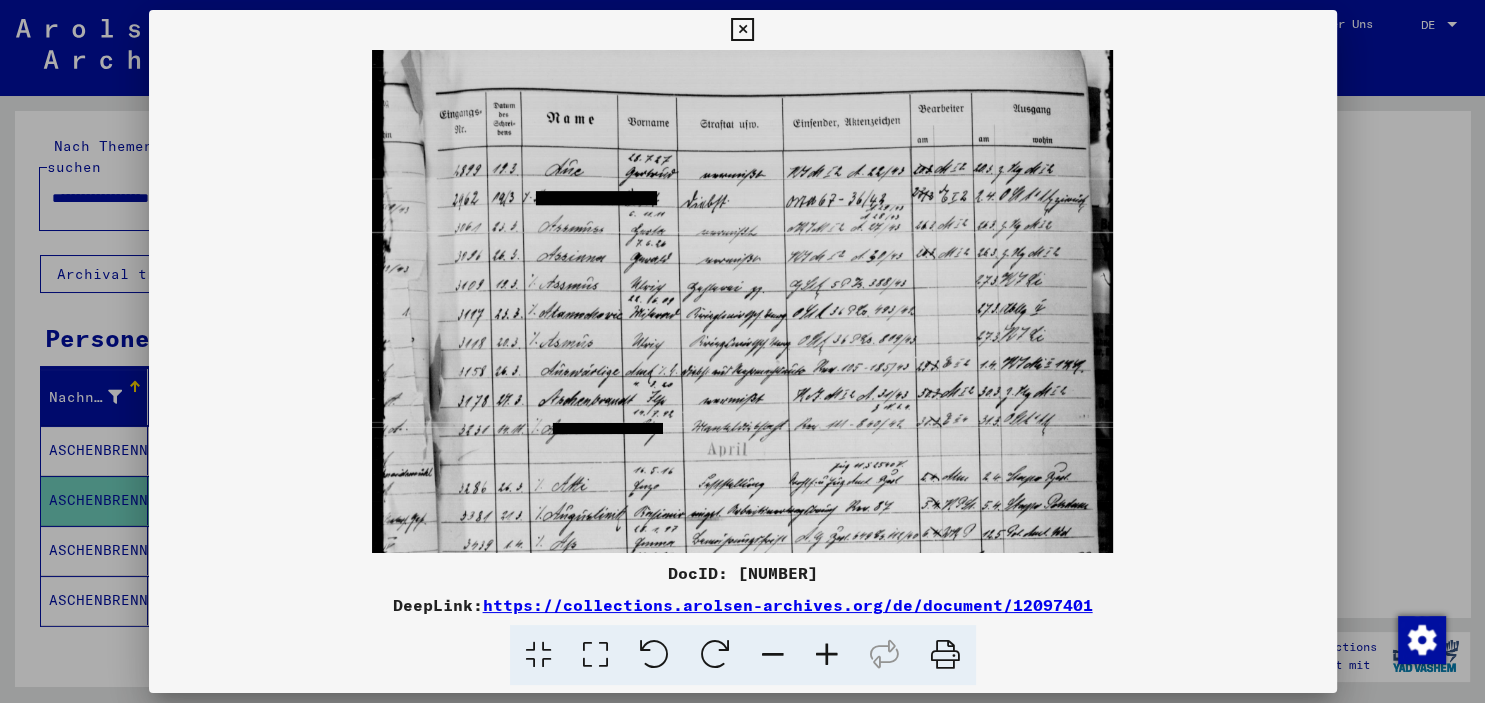 click at bounding box center [742, 526] 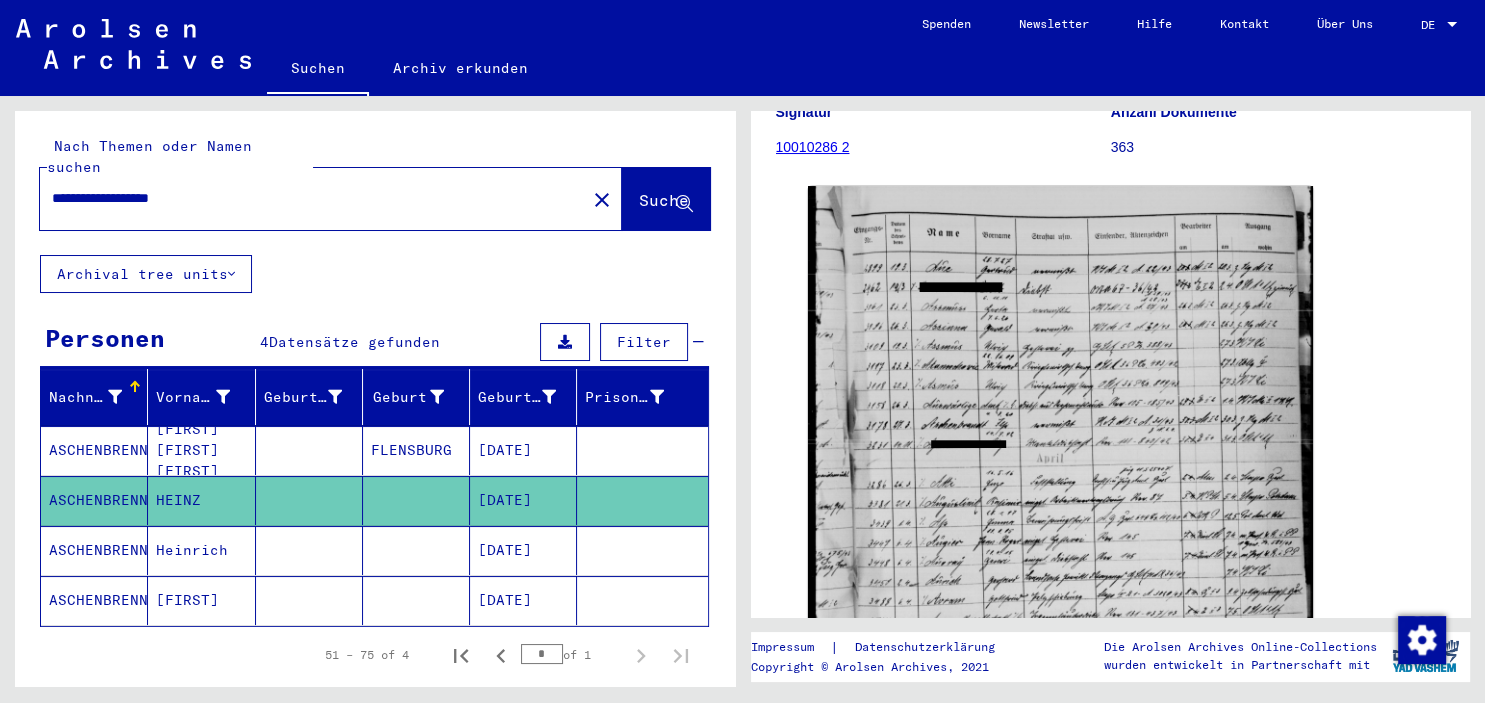 click on "**********" at bounding box center [313, 198] 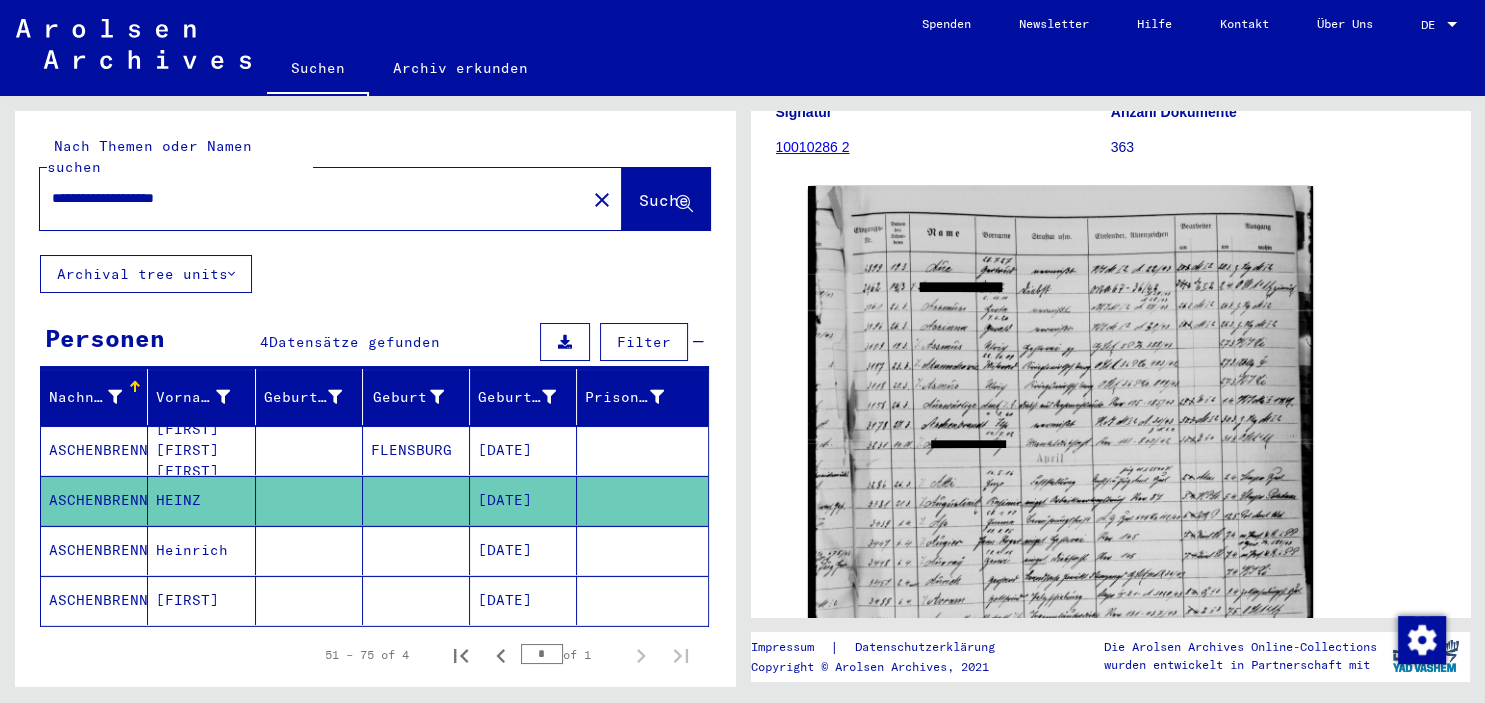 scroll, scrollTop: 0, scrollLeft: 0, axis: both 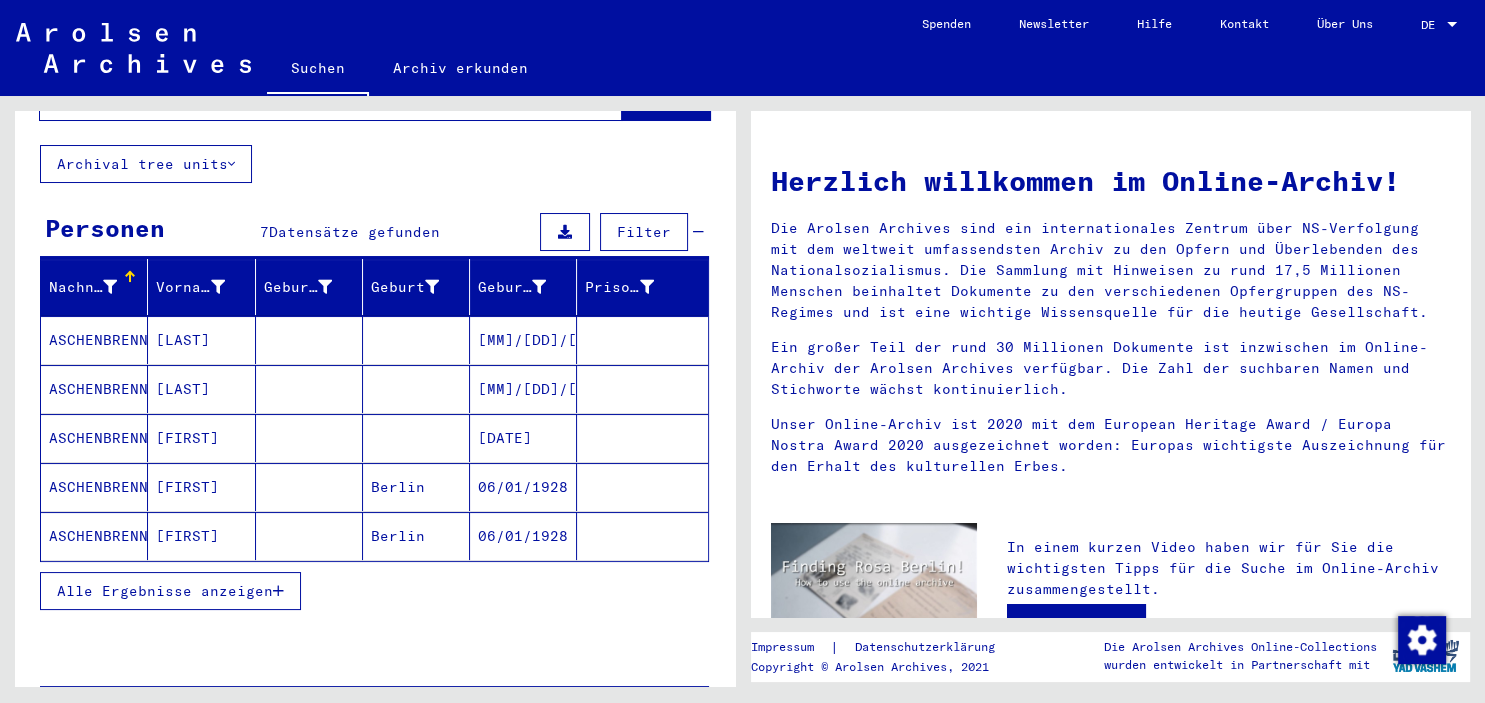 click at bounding box center [278, 591] 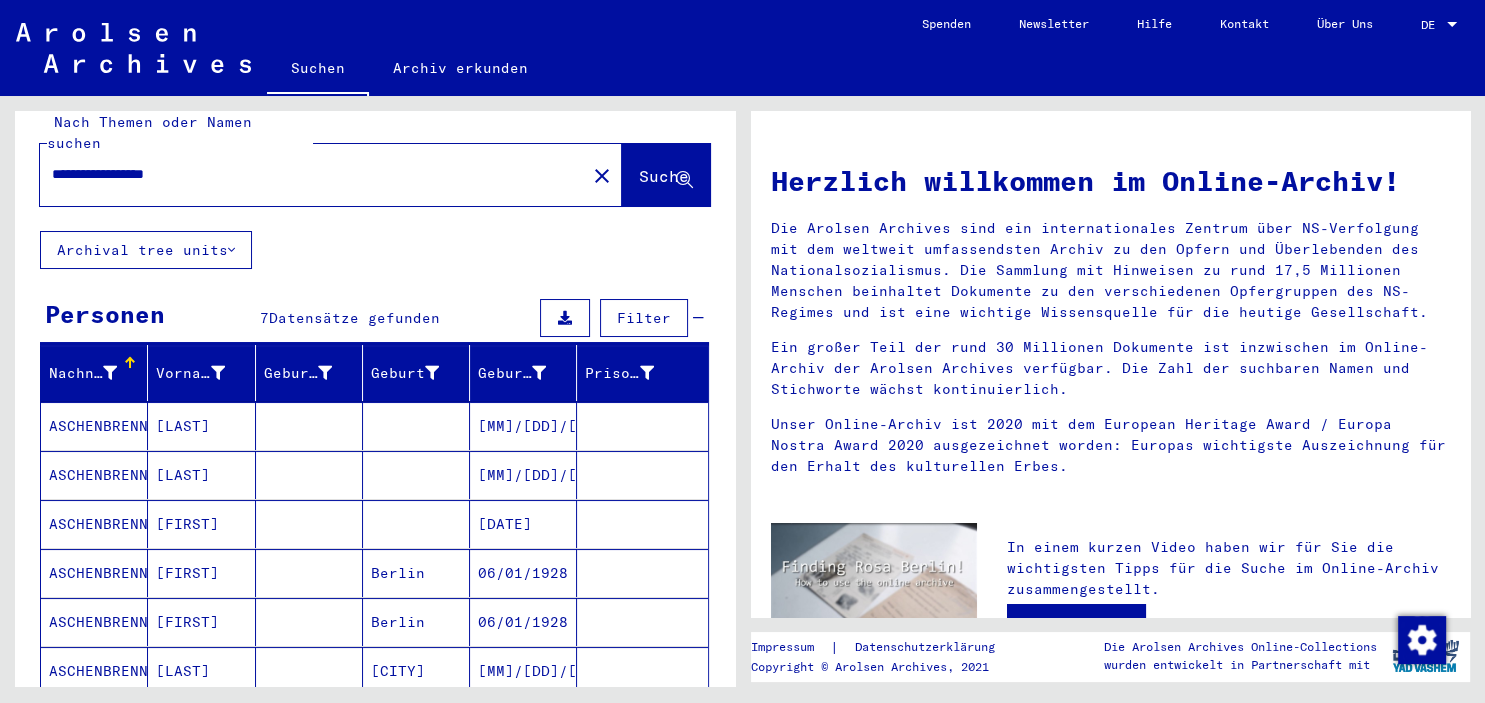 scroll, scrollTop: 0, scrollLeft: 0, axis: both 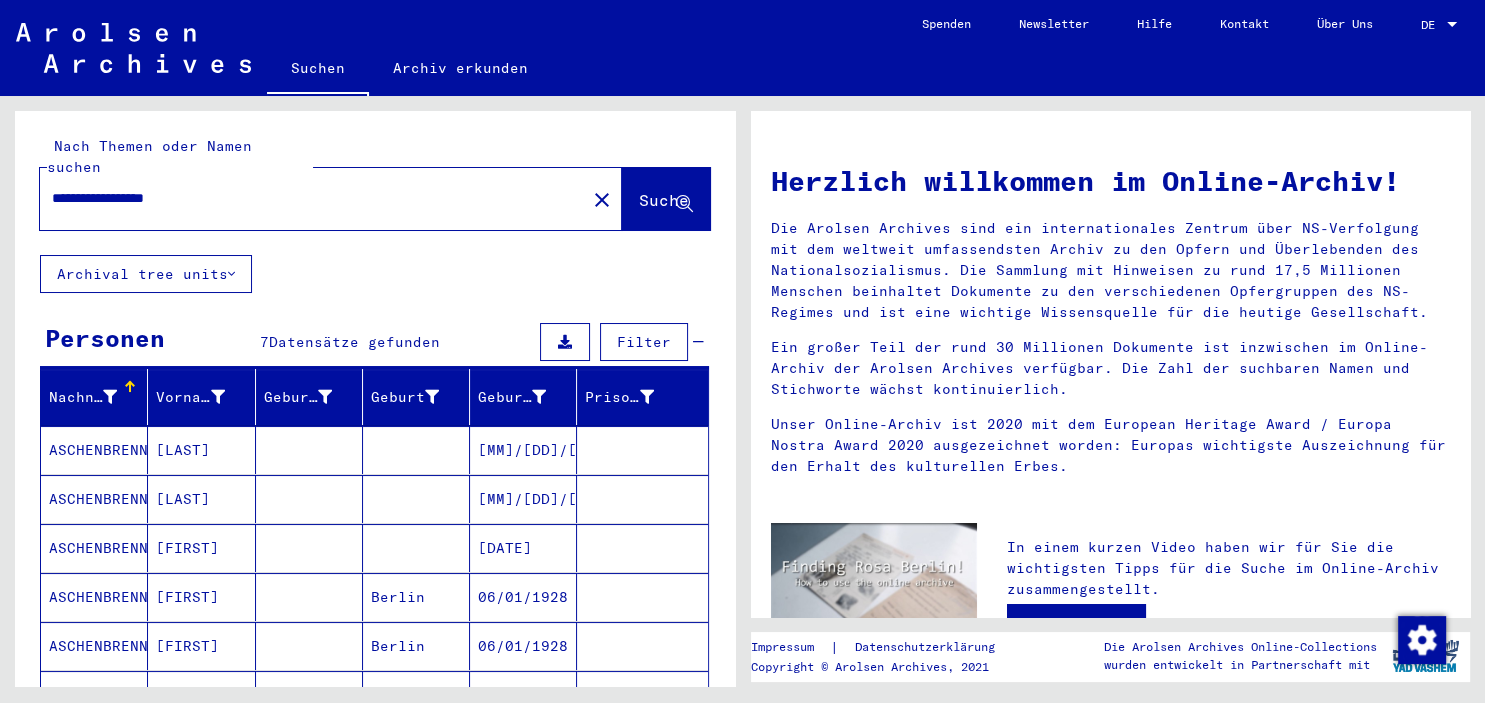 click on "**********" 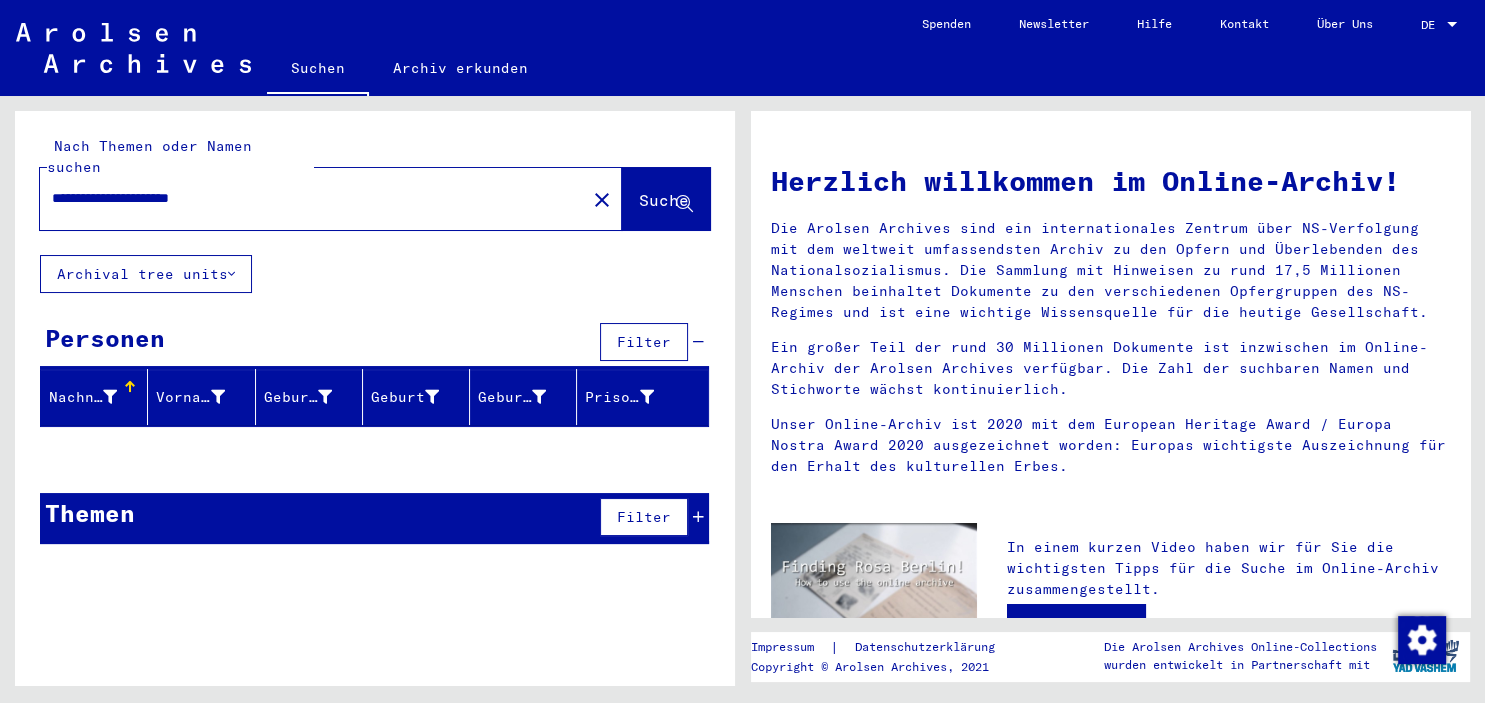 drag, startPoint x: 226, startPoint y: 176, endPoint x: 174, endPoint y: 182, distance: 52.34501 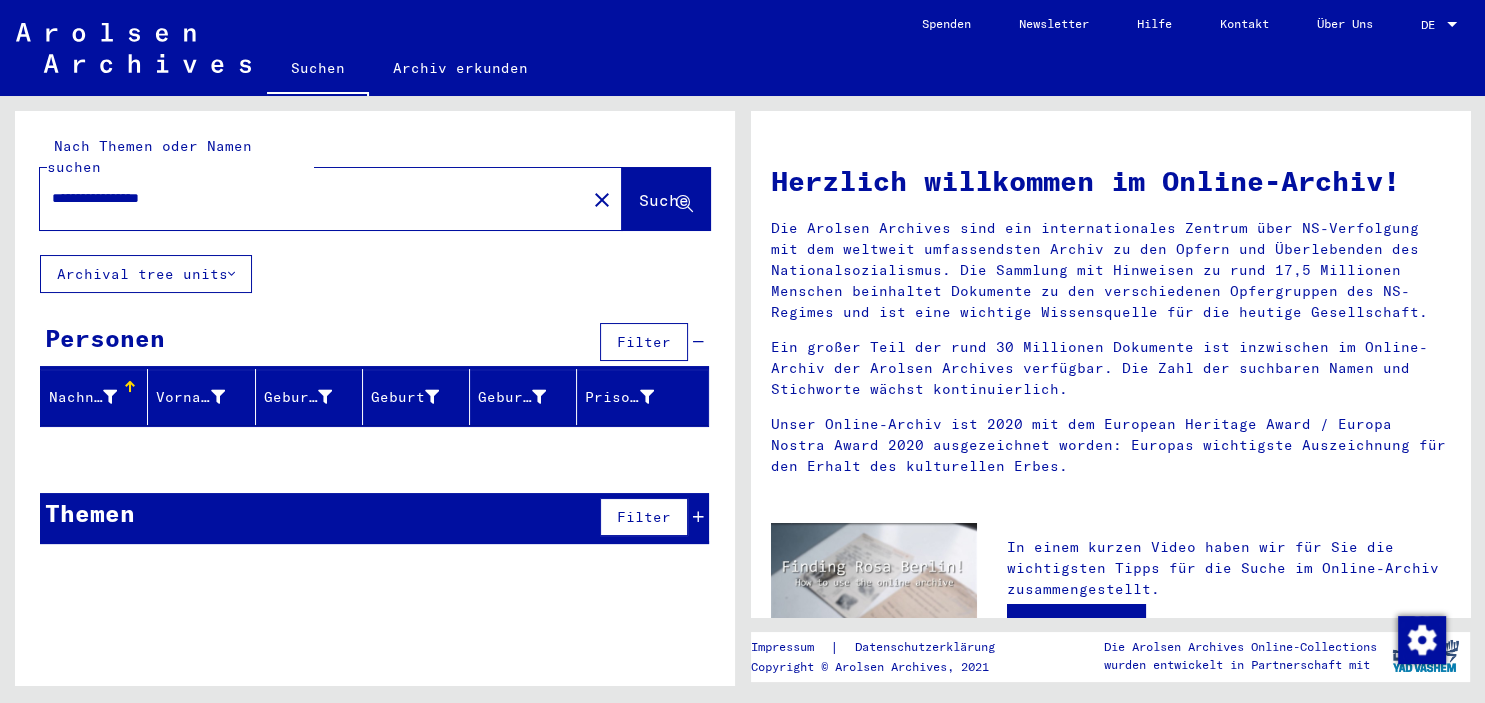type on "**********" 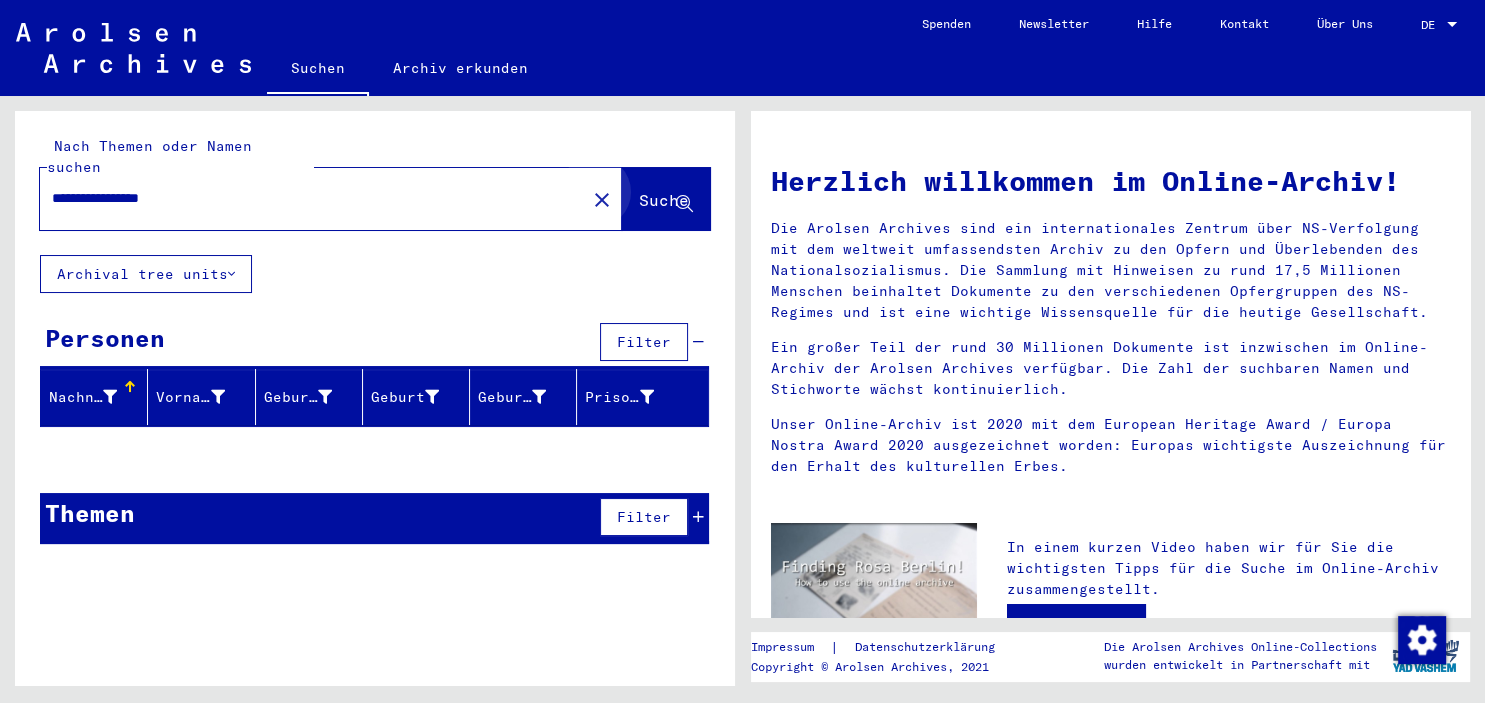 click on "Suche" 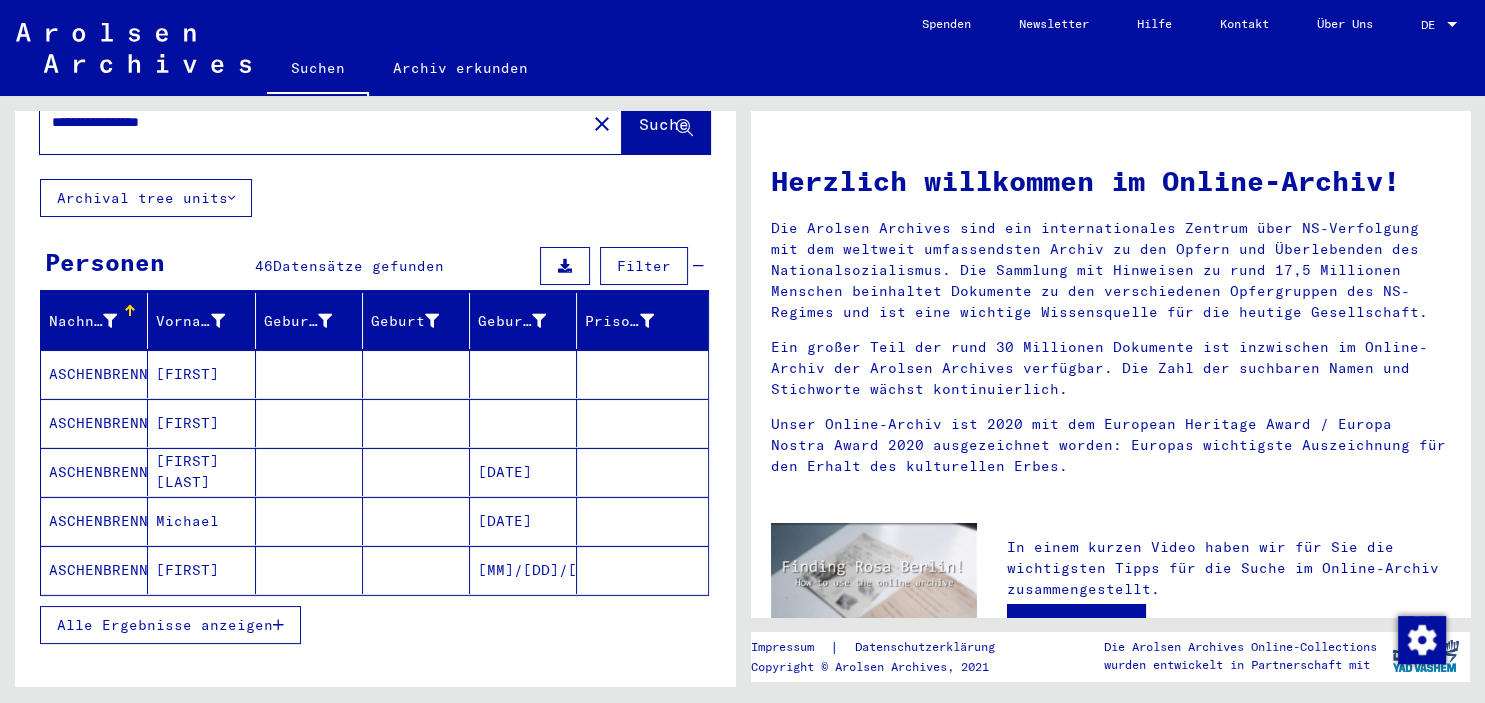 scroll, scrollTop: 110, scrollLeft: 0, axis: vertical 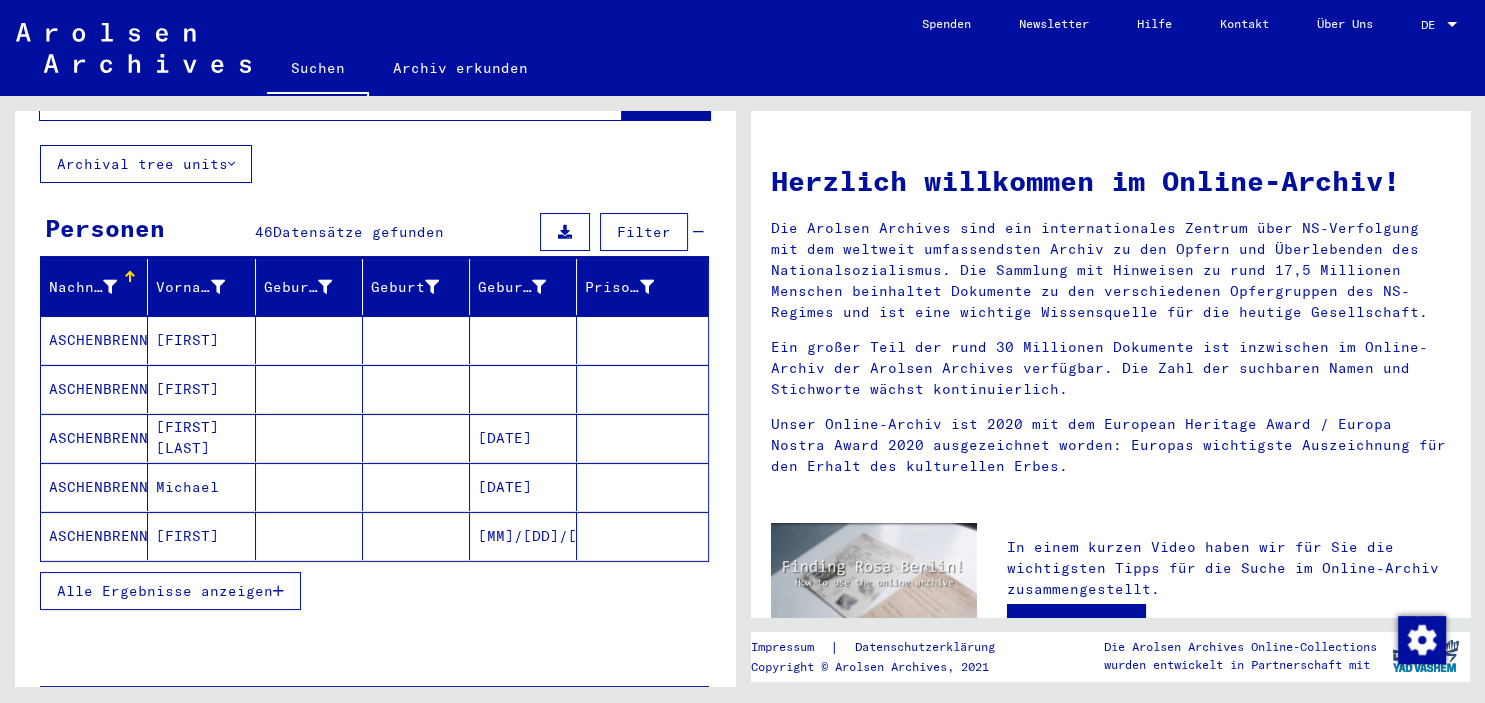 click at bounding box center (278, 591) 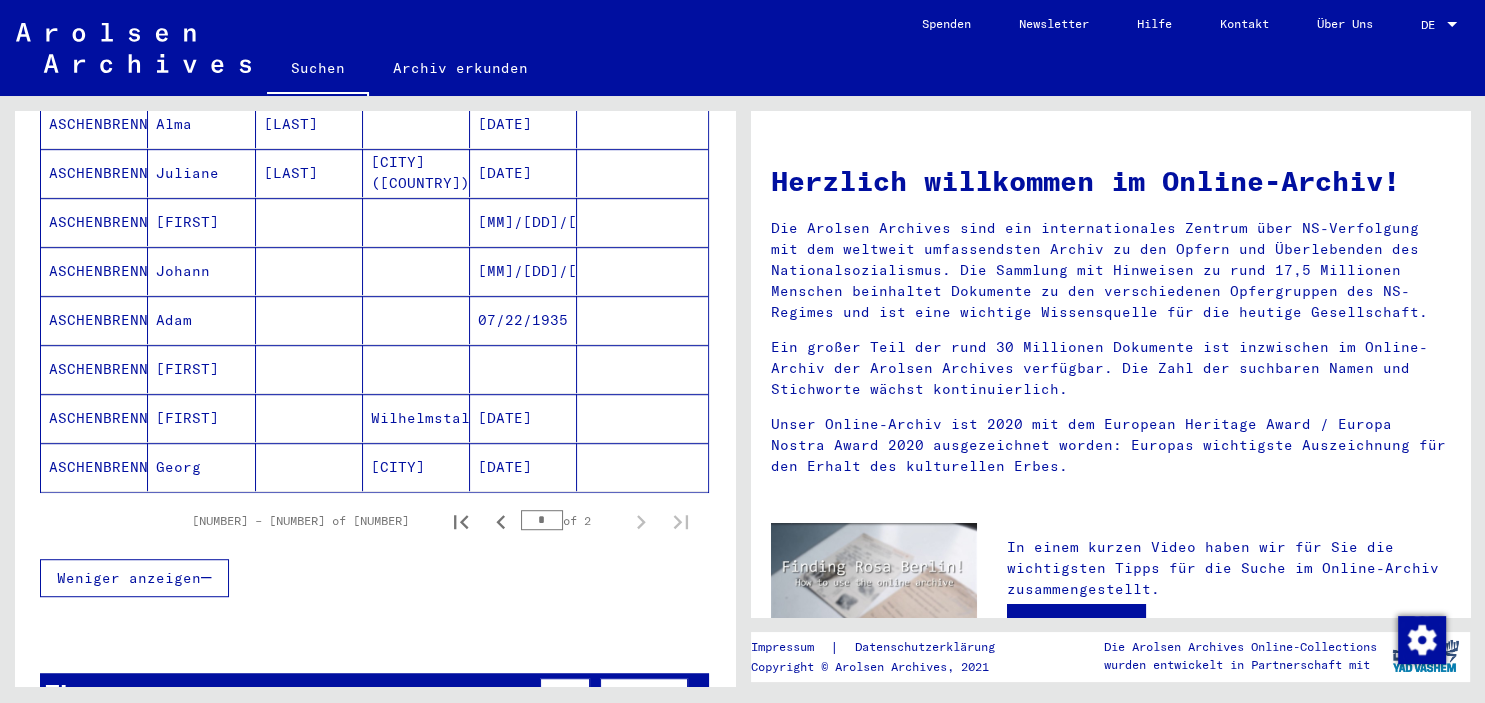 scroll, scrollTop: 1214, scrollLeft: 0, axis: vertical 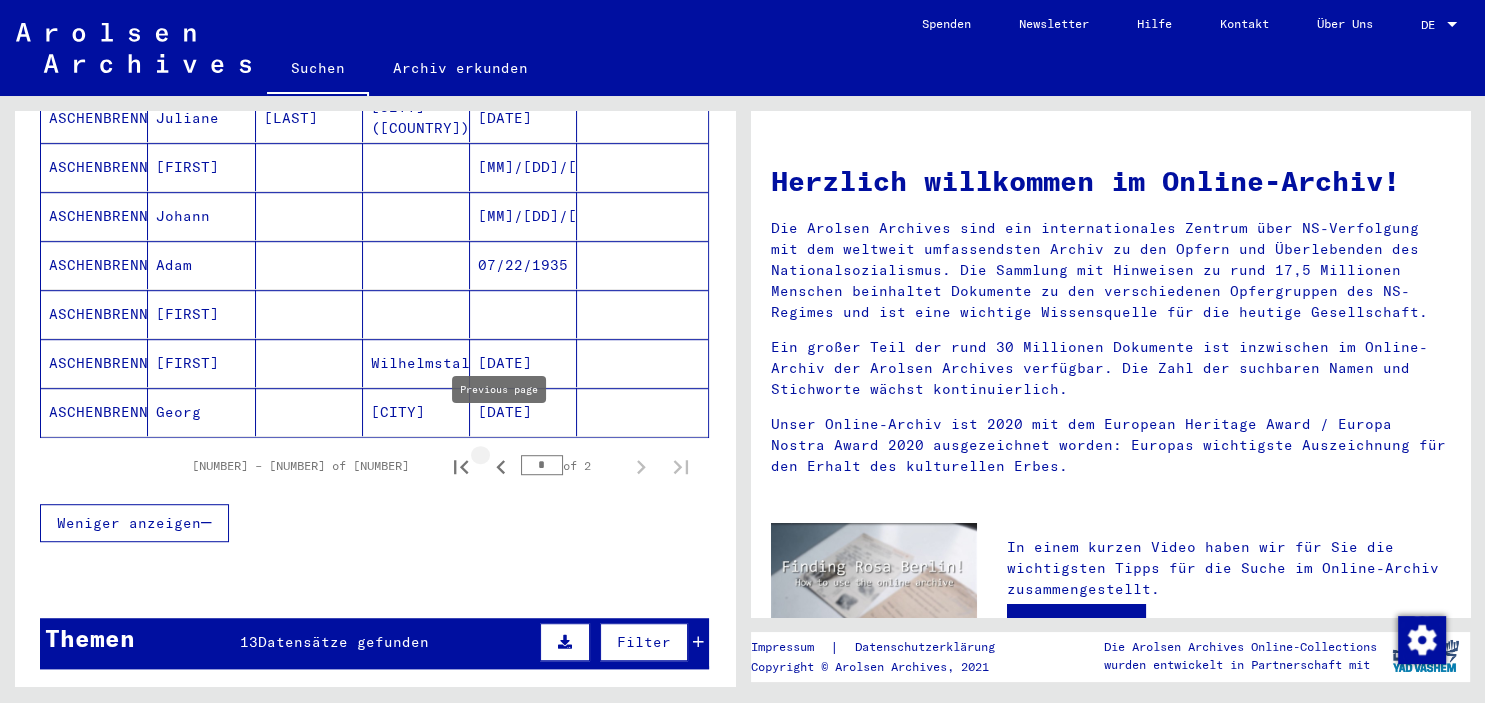 click 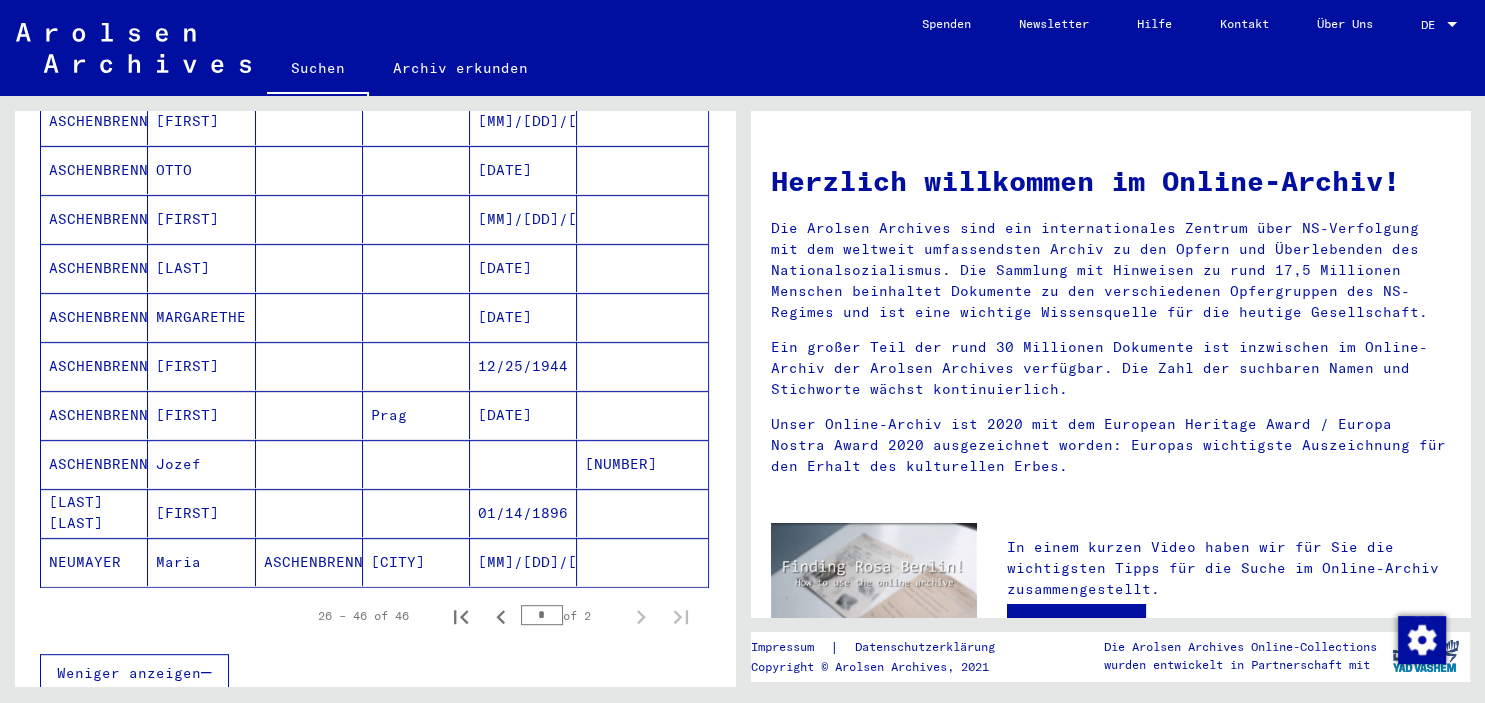 scroll, scrollTop: 993, scrollLeft: 0, axis: vertical 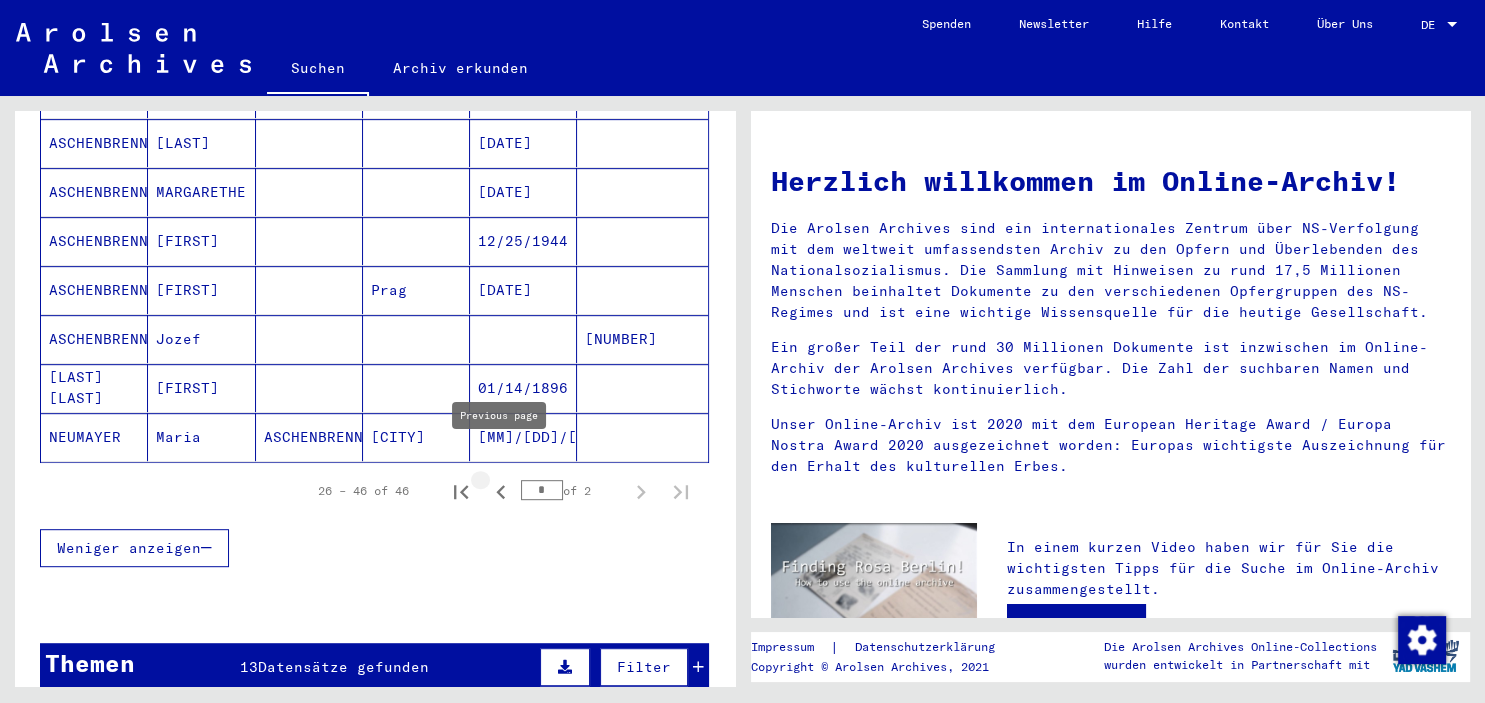 click 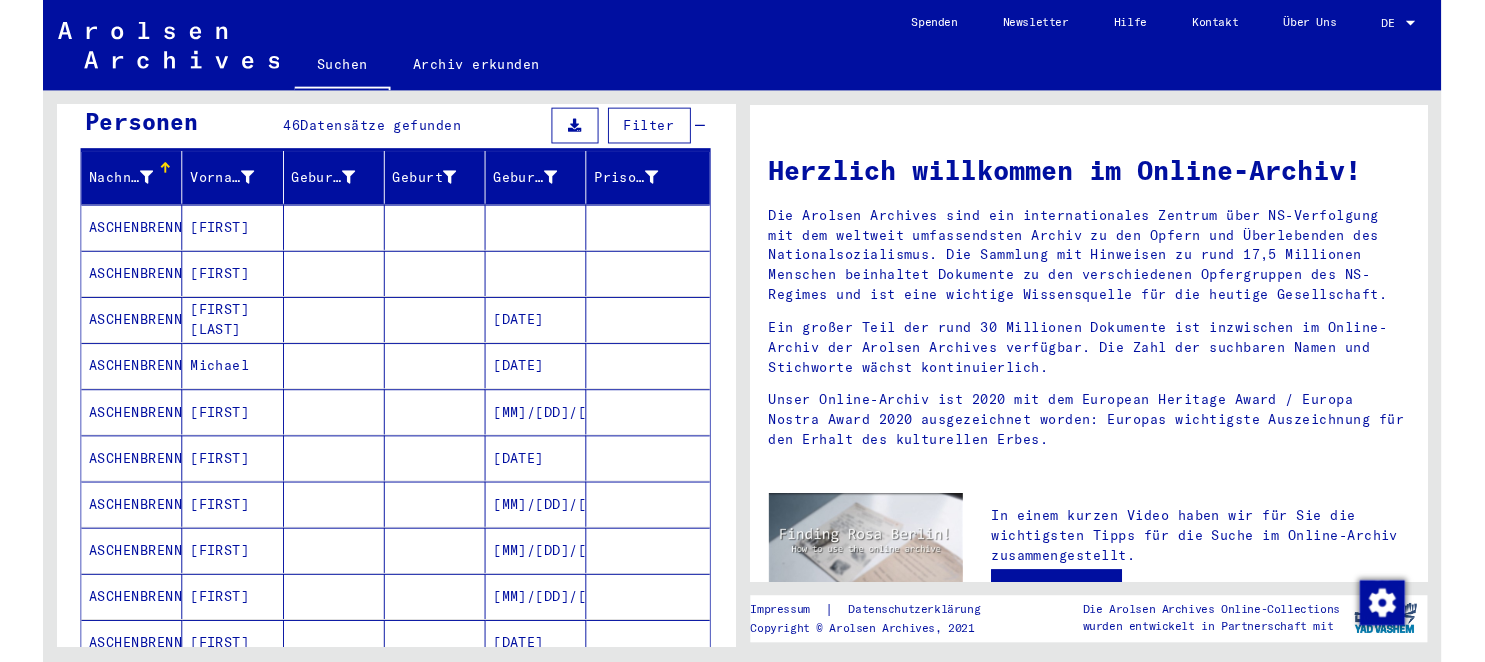 scroll, scrollTop: 0, scrollLeft: 0, axis: both 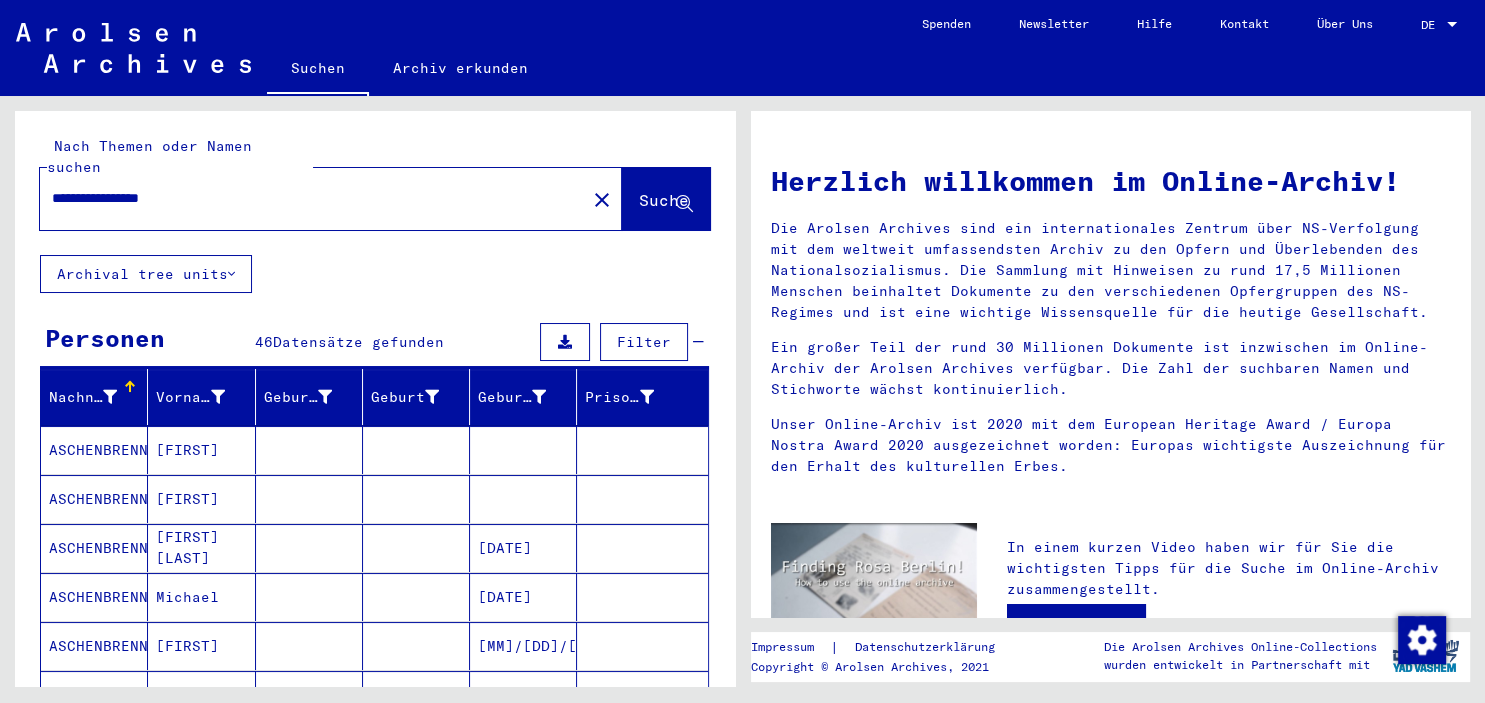 click on "**********" at bounding box center [307, 198] 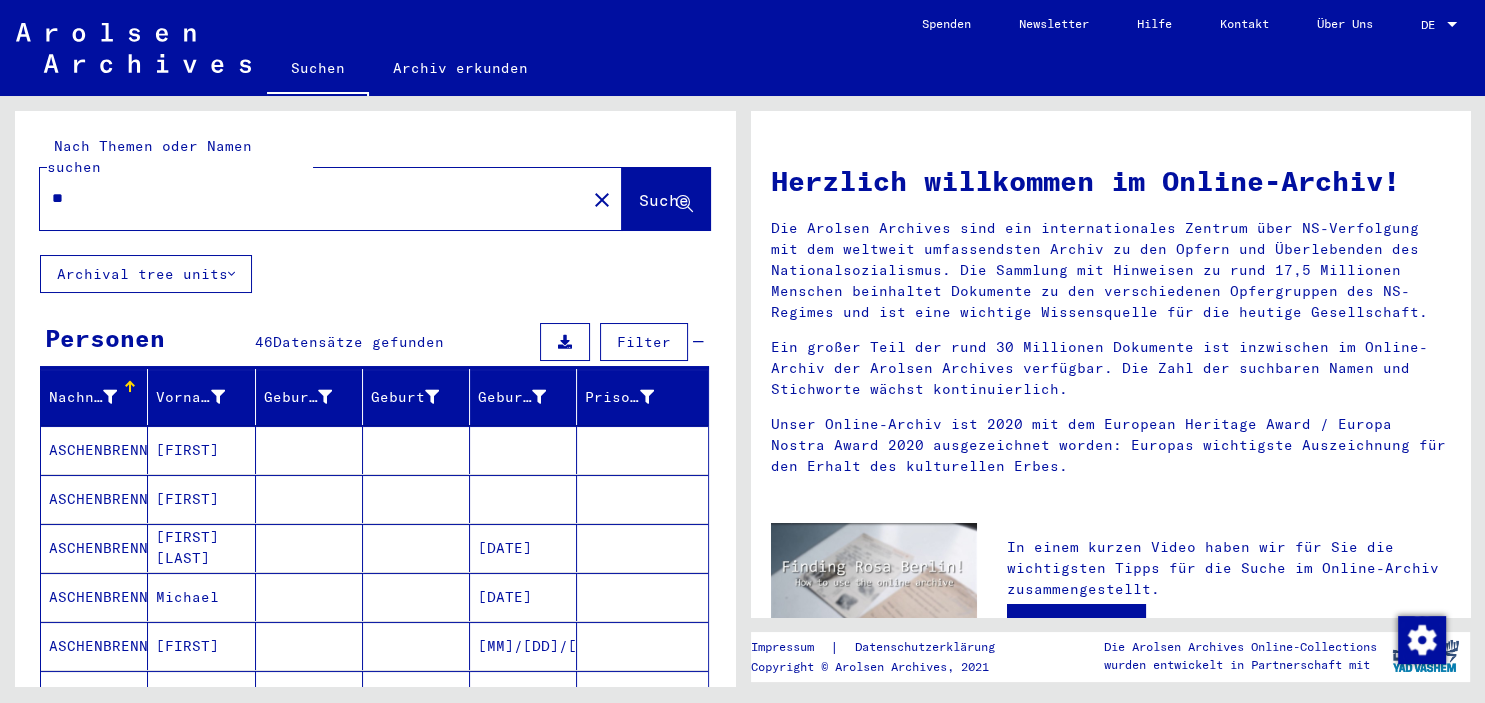 type on "*" 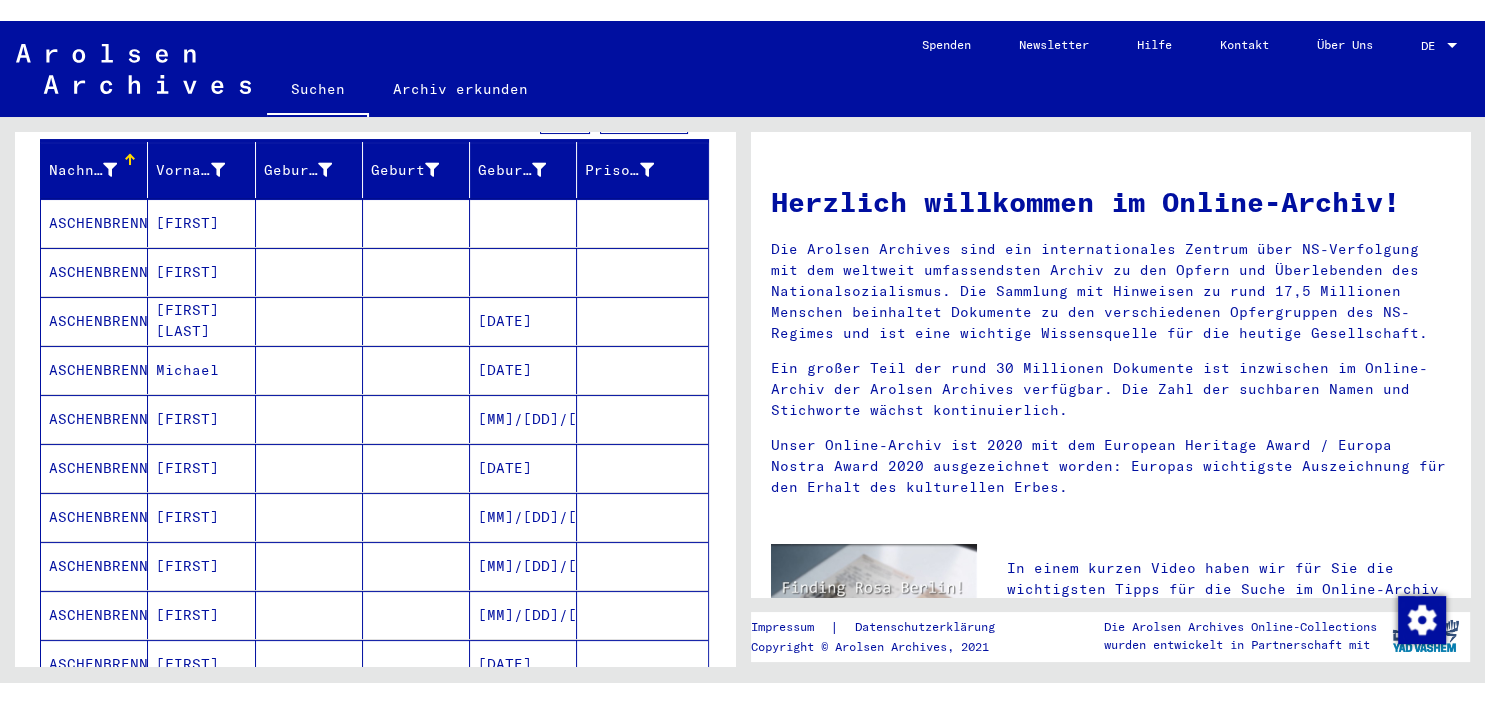 scroll, scrollTop: 0, scrollLeft: 0, axis: both 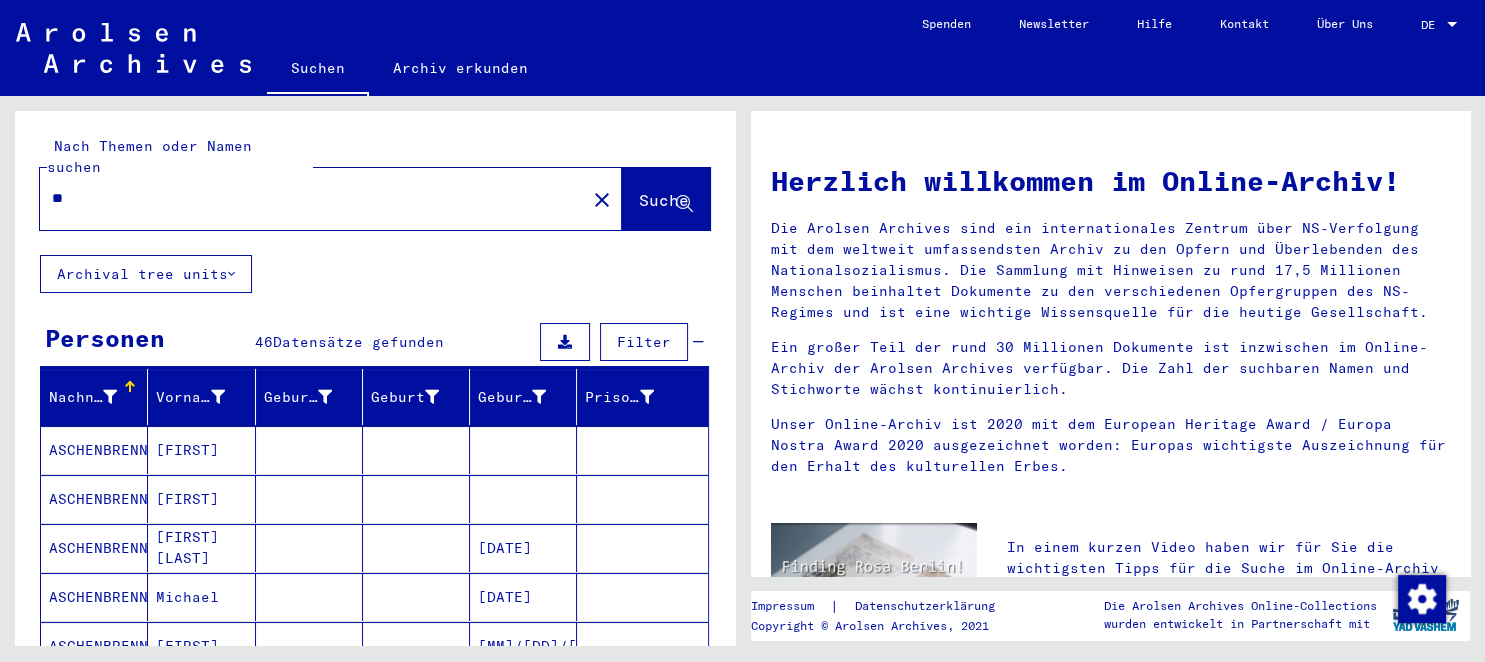 click on "**" at bounding box center [307, 198] 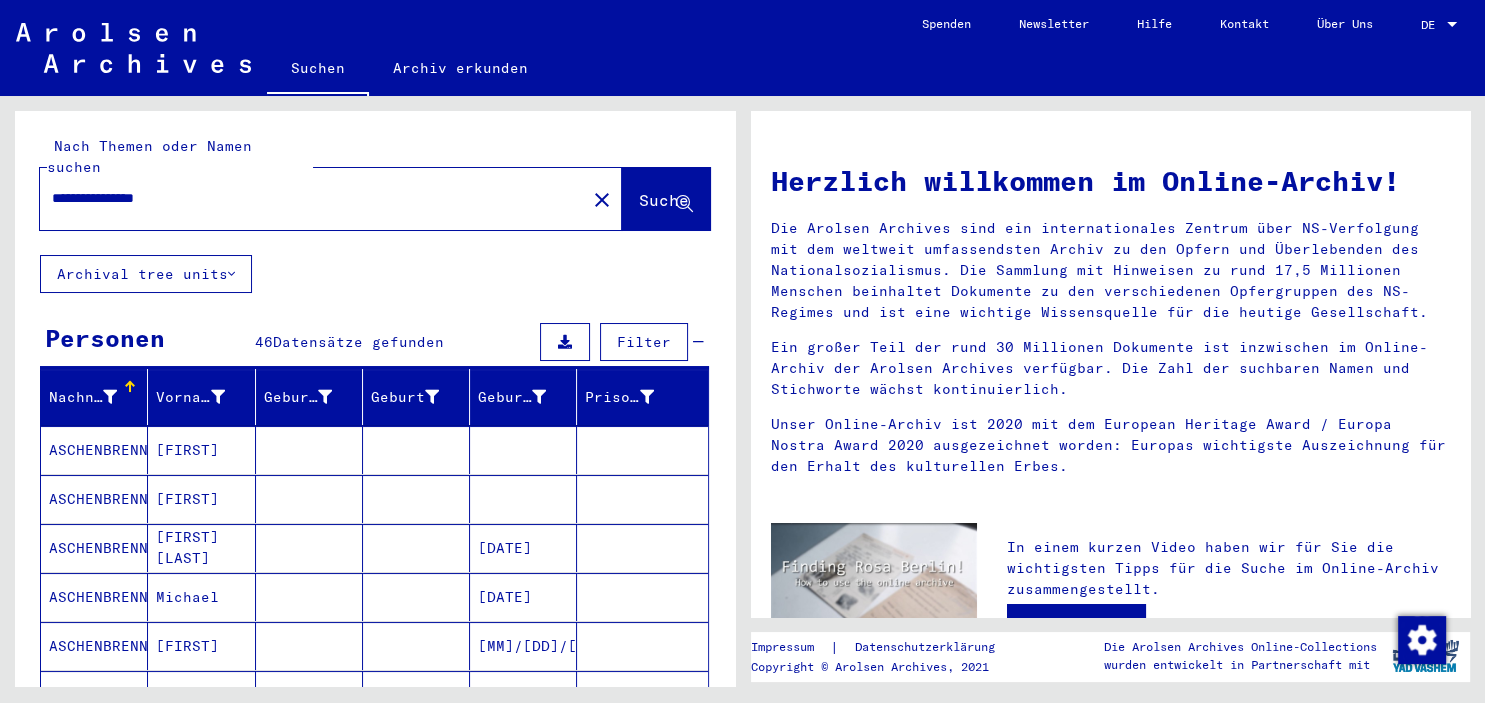 click on "Suche" 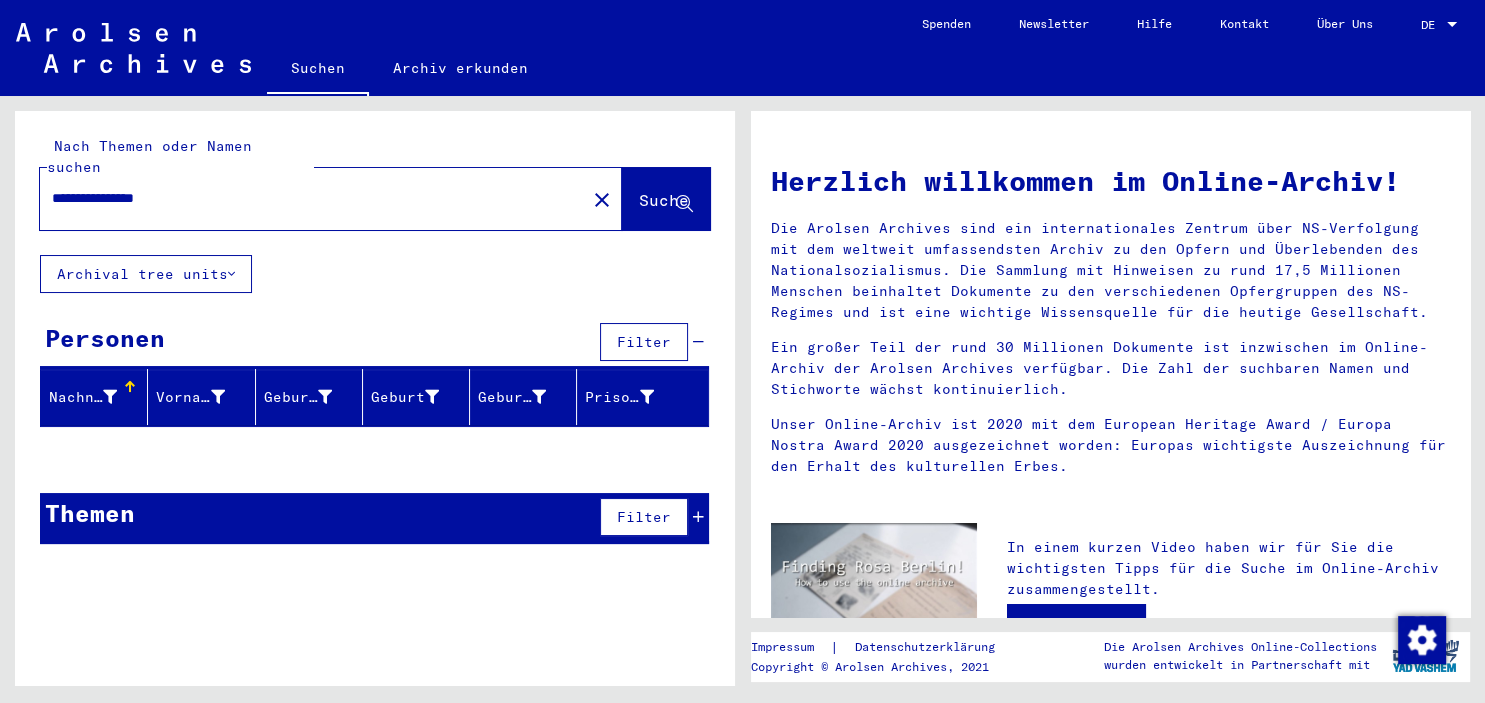 click on "**********" at bounding box center [307, 198] 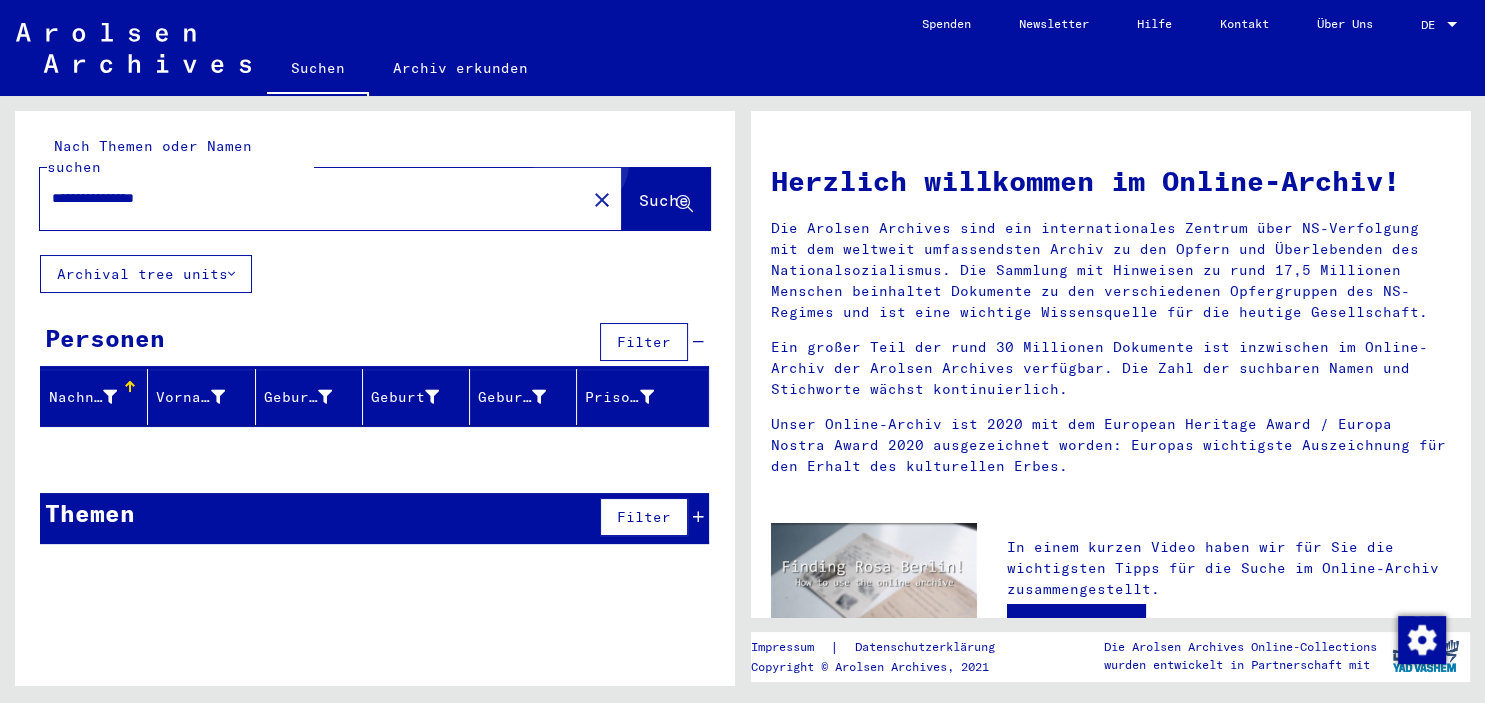 click on "Suche" 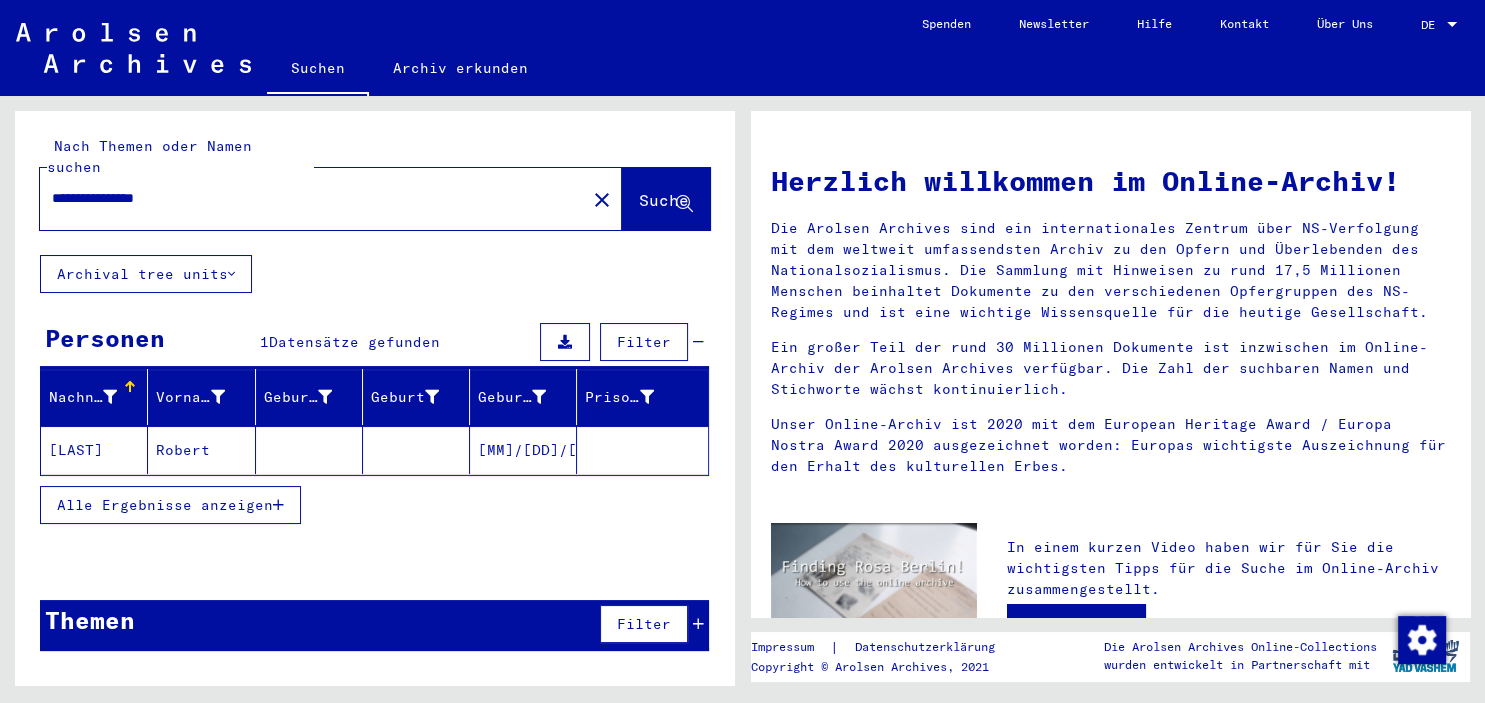 click on "Robert" 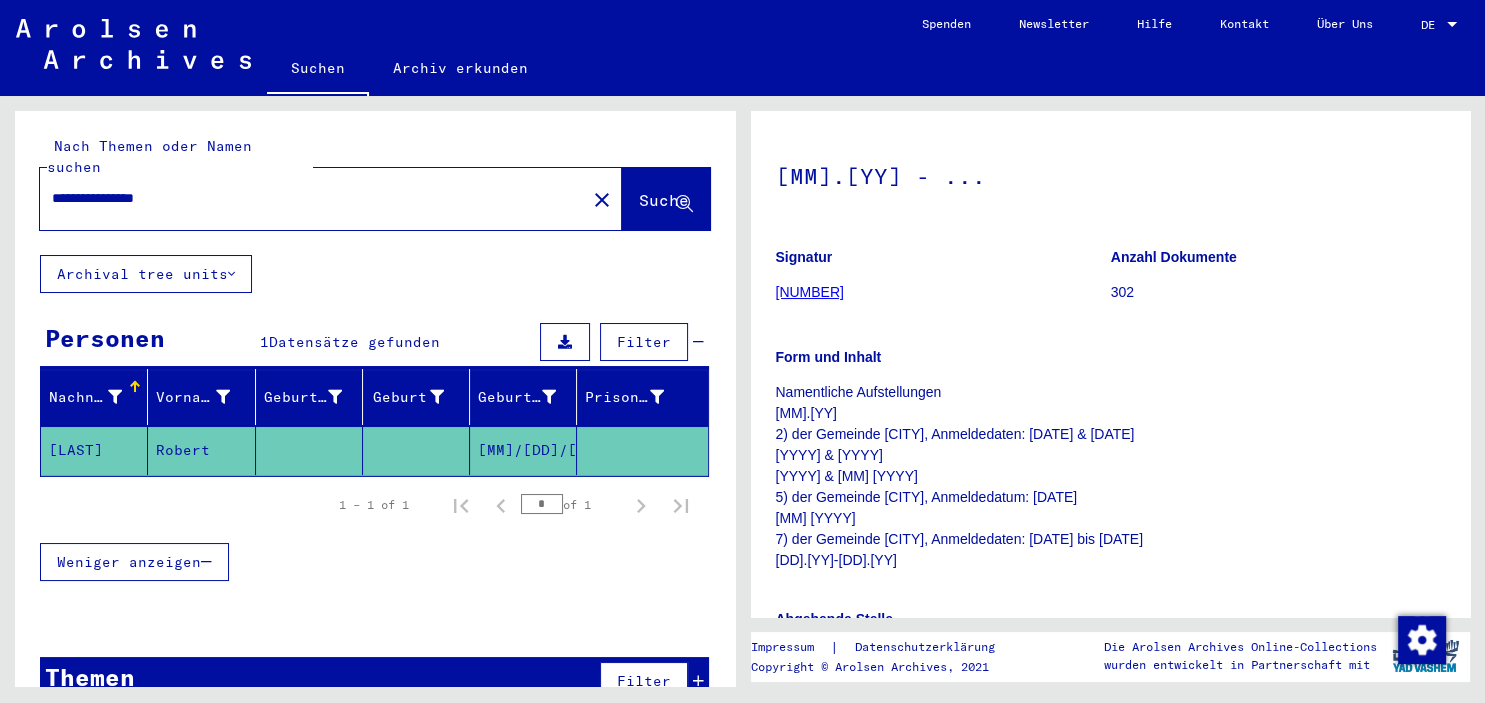 scroll, scrollTop: 0, scrollLeft: 0, axis: both 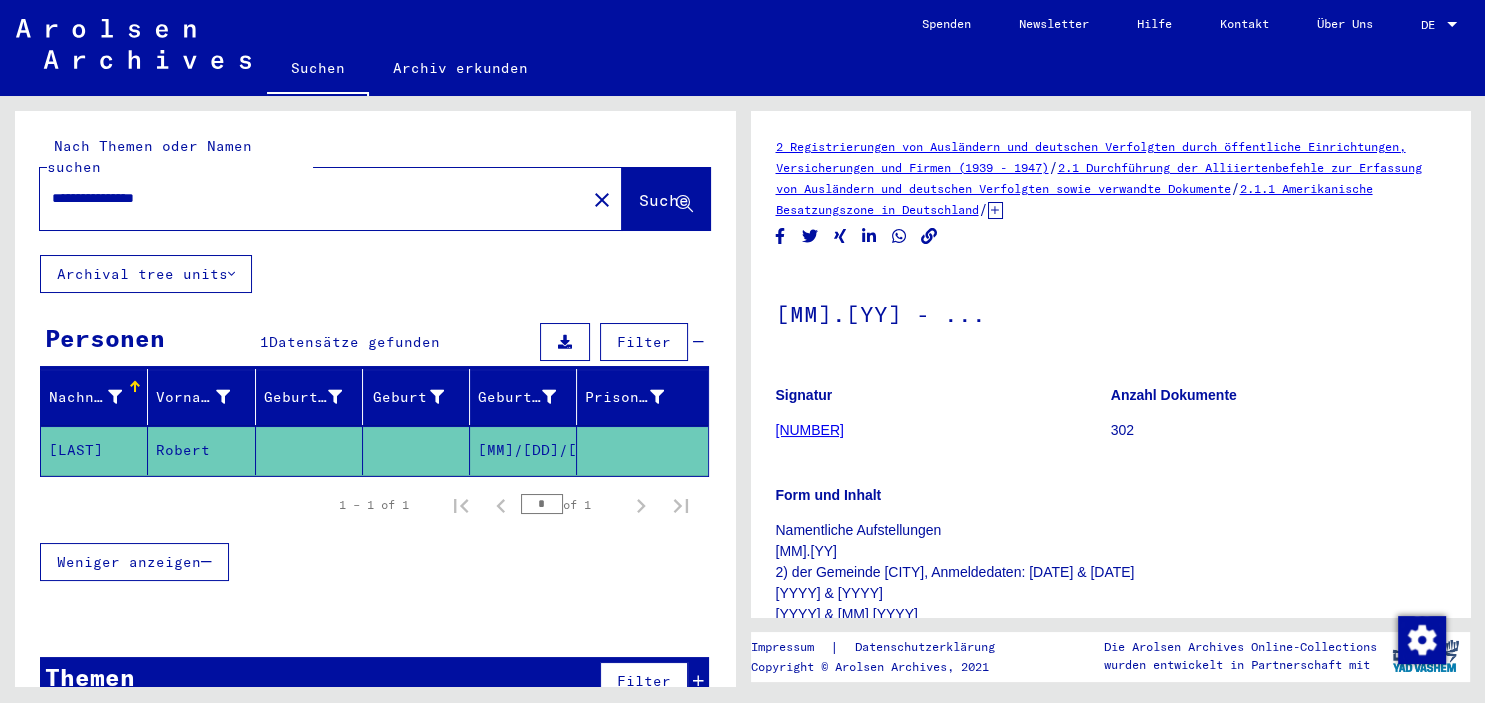 click on "**********" at bounding box center (313, 198) 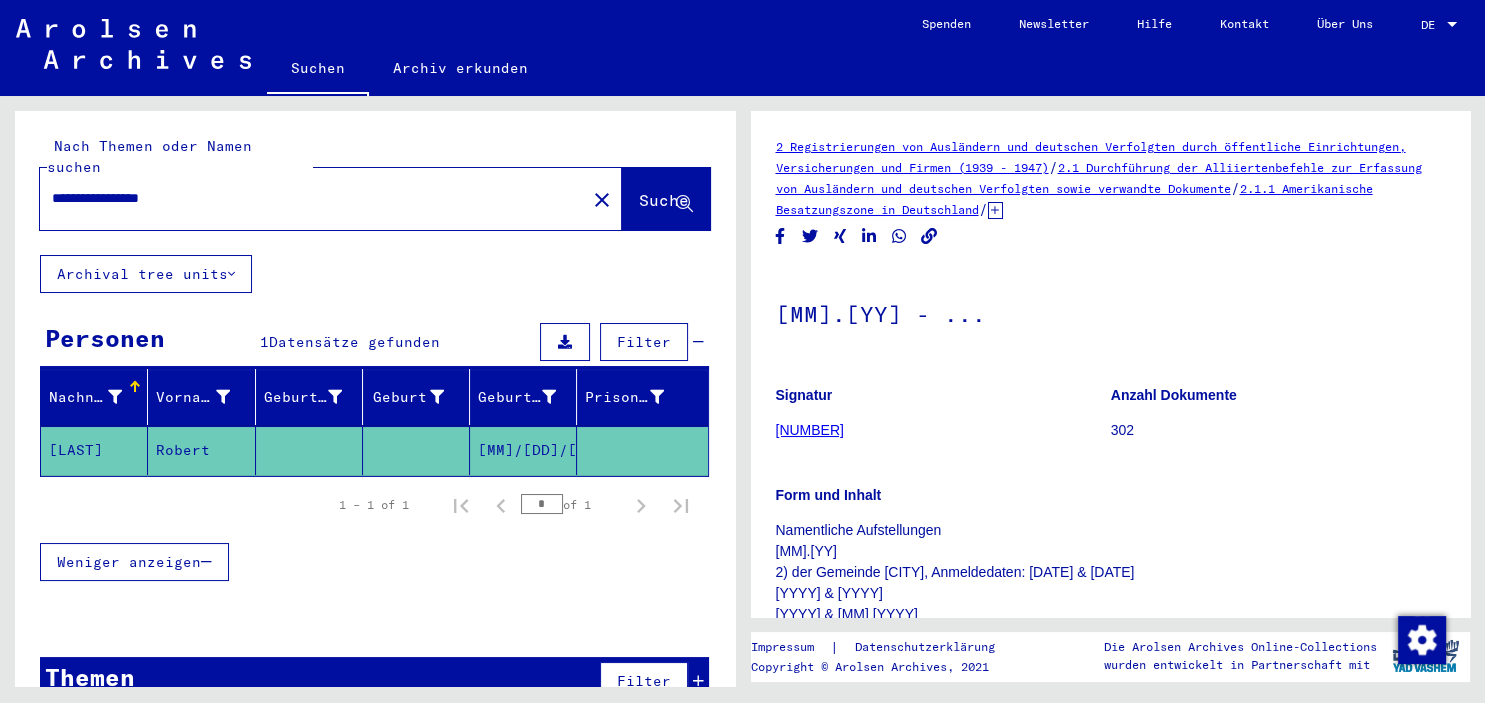 type on "**********" 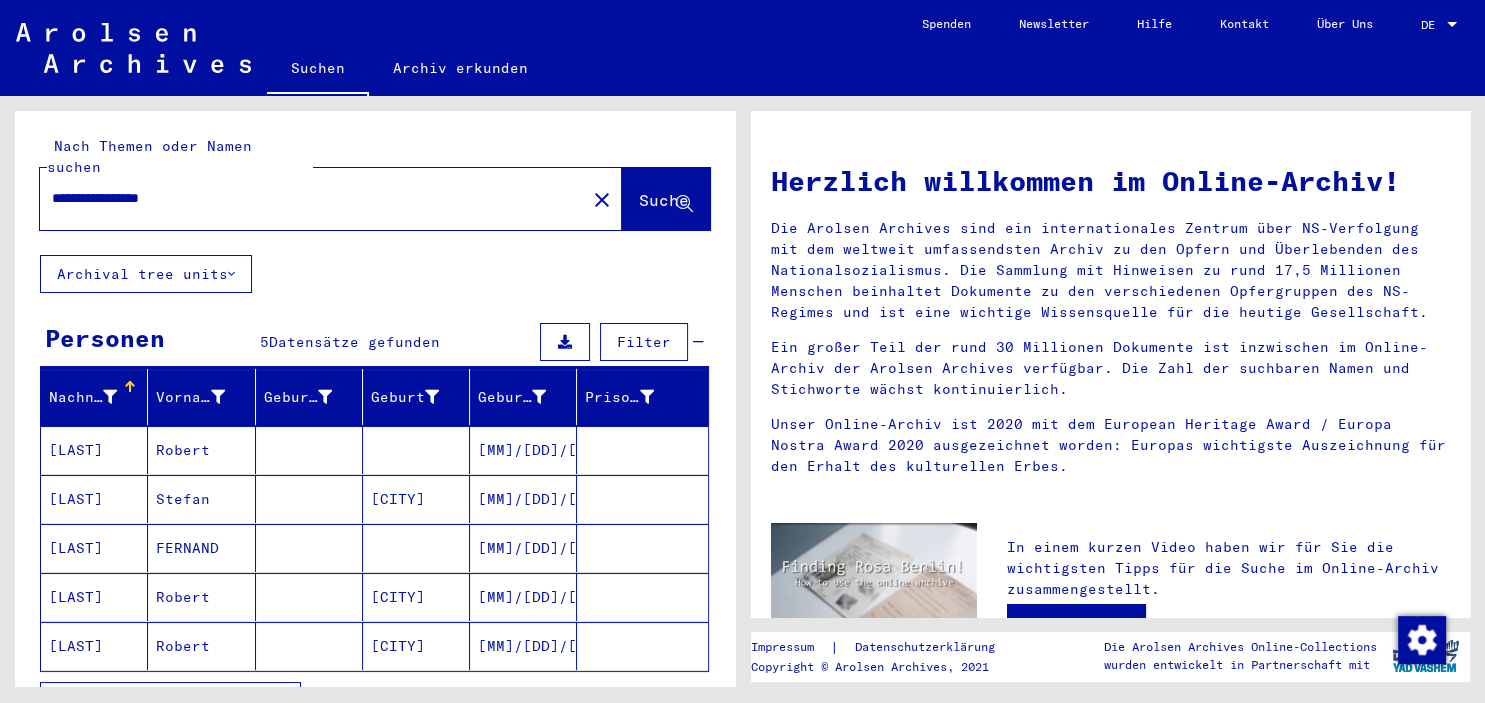 click on "Robert" at bounding box center [201, 499] 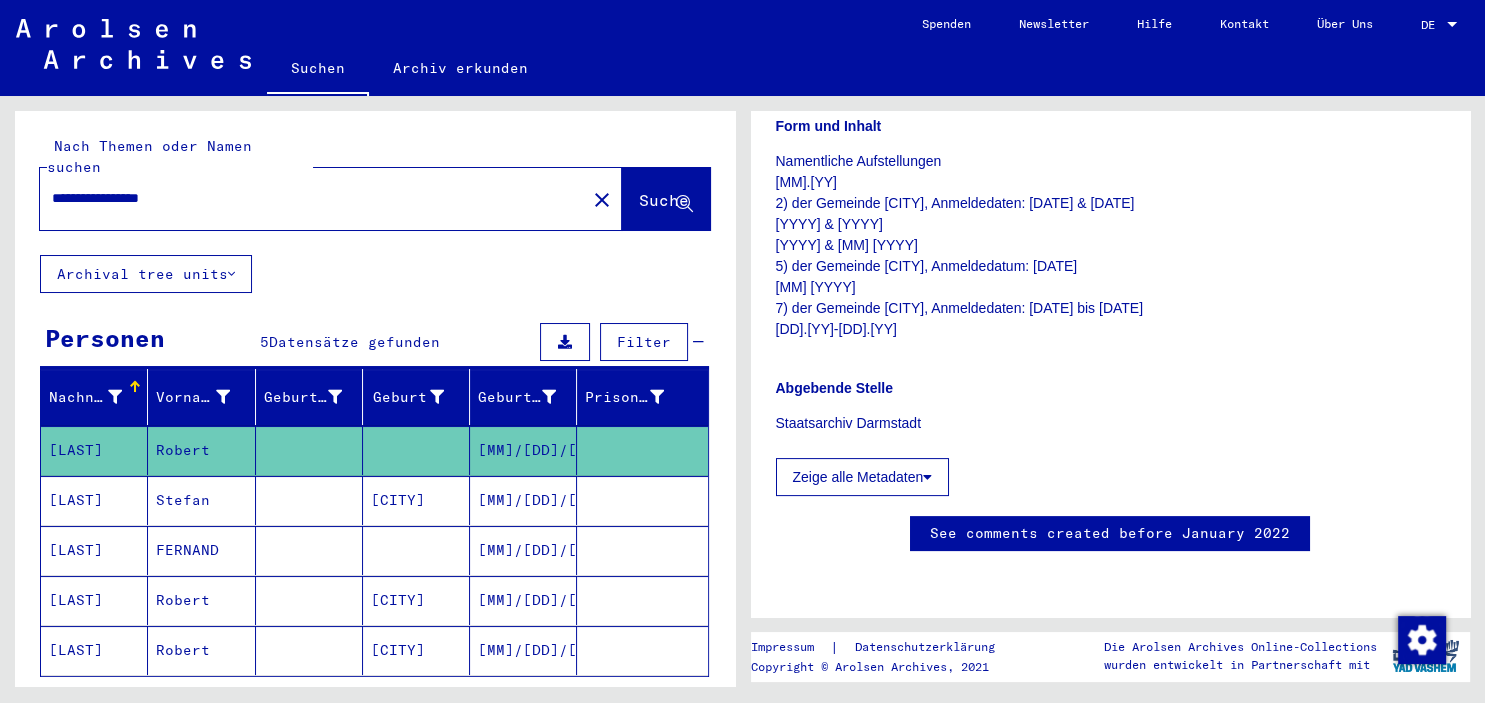 scroll, scrollTop: 1100, scrollLeft: 0, axis: vertical 